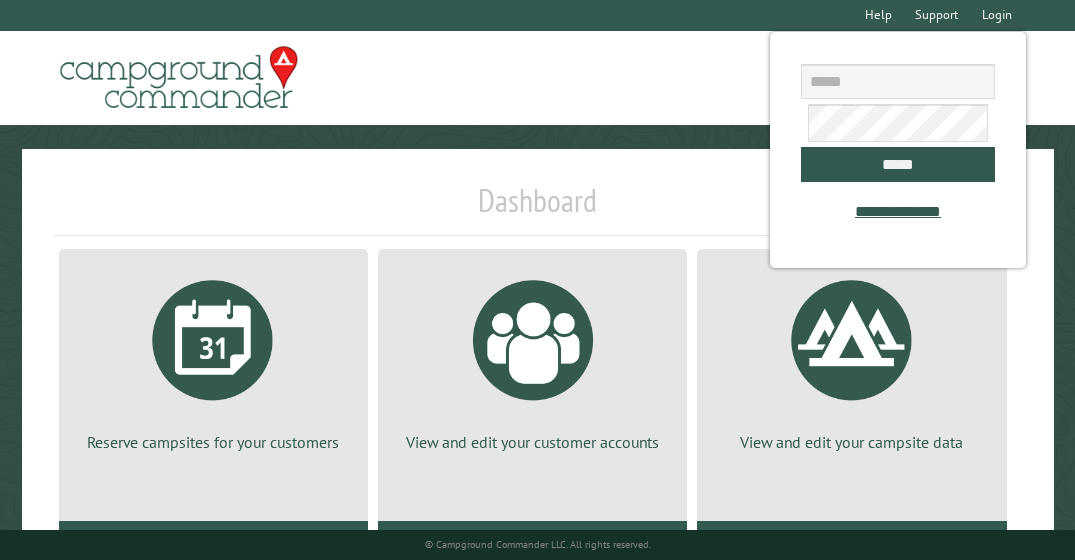 scroll, scrollTop: 0, scrollLeft: 0, axis: both 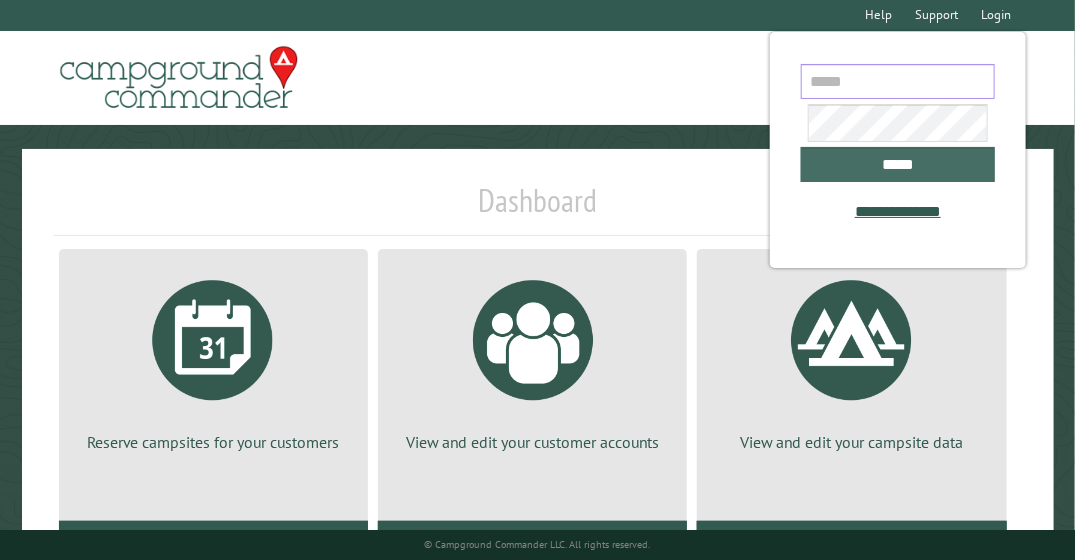type on "**********" 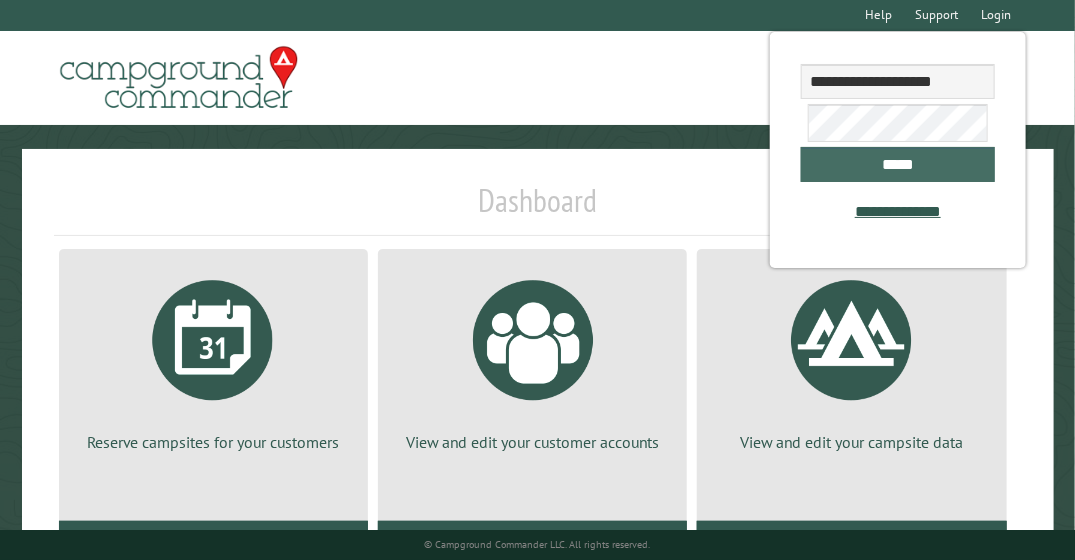 click on "*****" at bounding box center (897, 164) 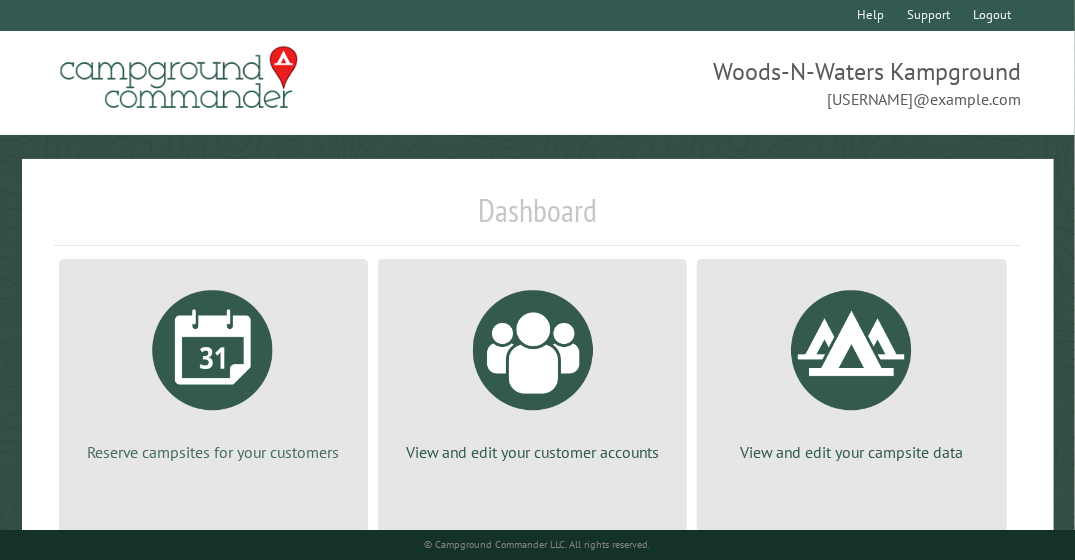 click at bounding box center [213, 350] 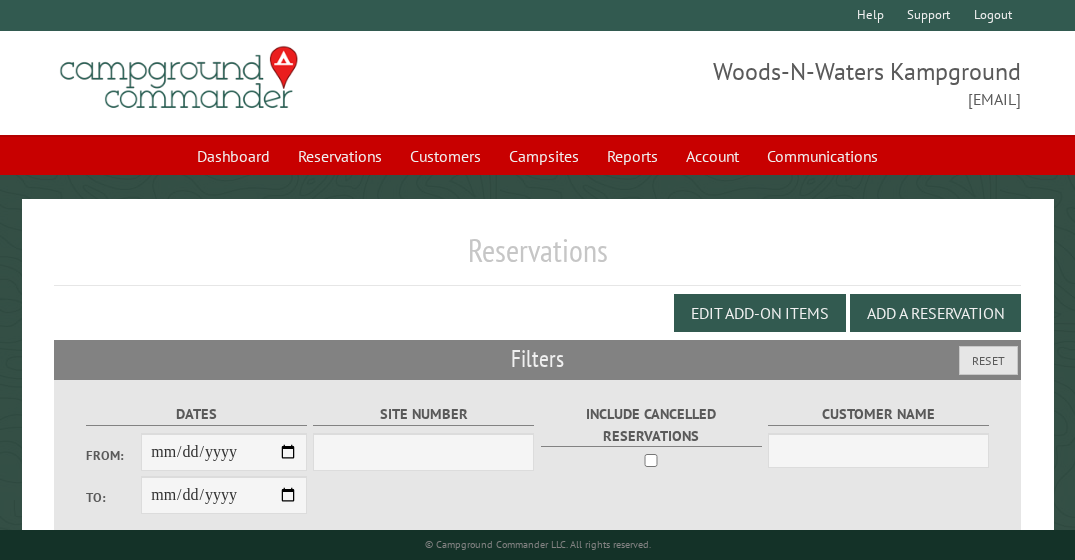scroll, scrollTop: 0, scrollLeft: 0, axis: both 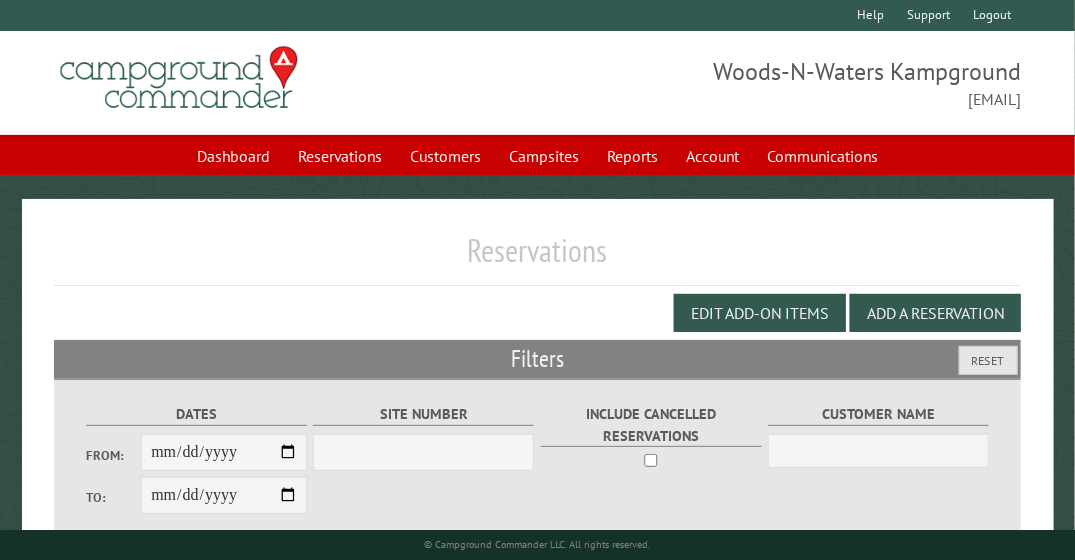 select on "***" 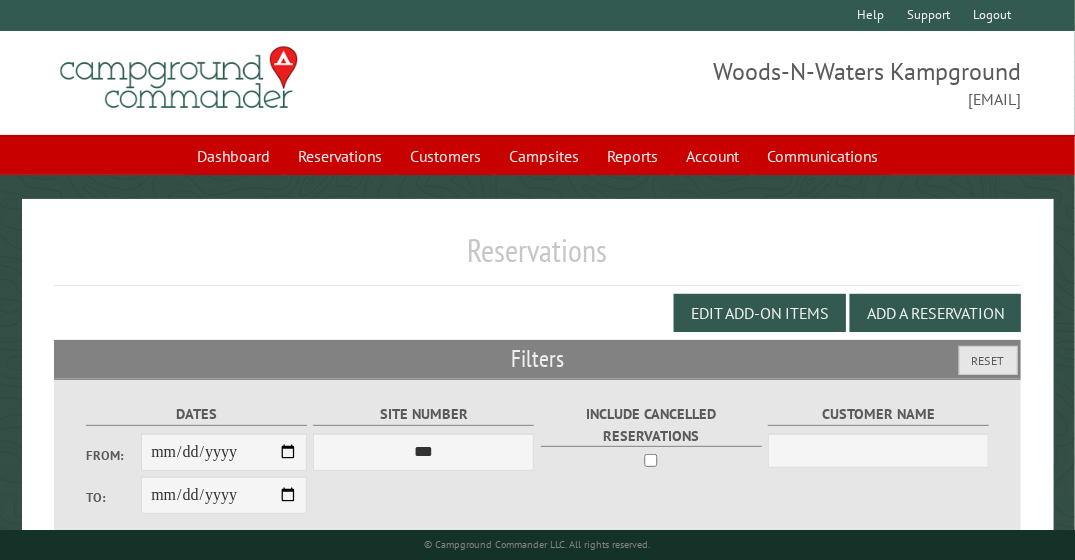 scroll, scrollTop: 157, scrollLeft: 0, axis: vertical 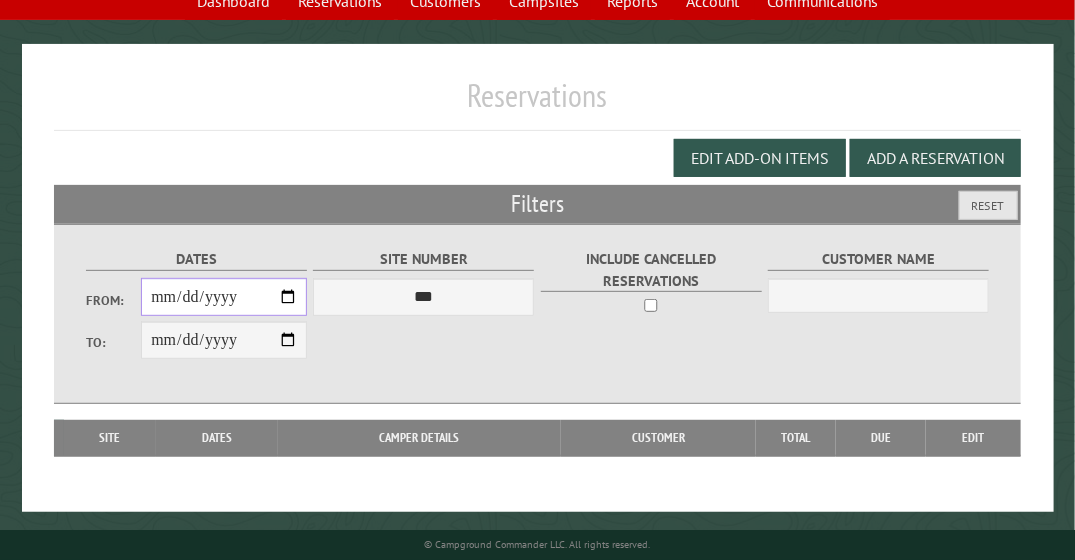 click on "From:" at bounding box center [224, 297] 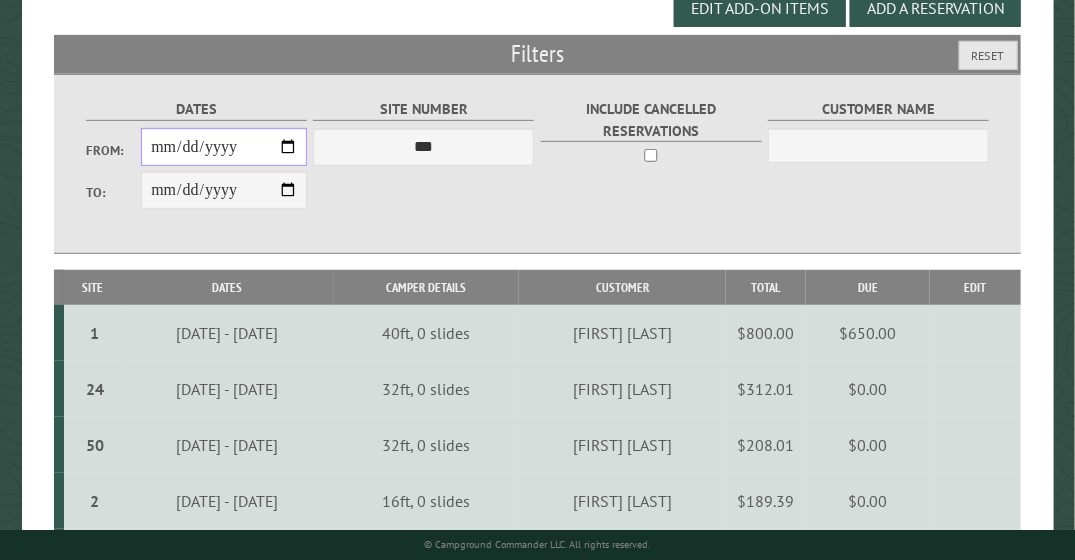 scroll, scrollTop: 289, scrollLeft: 0, axis: vertical 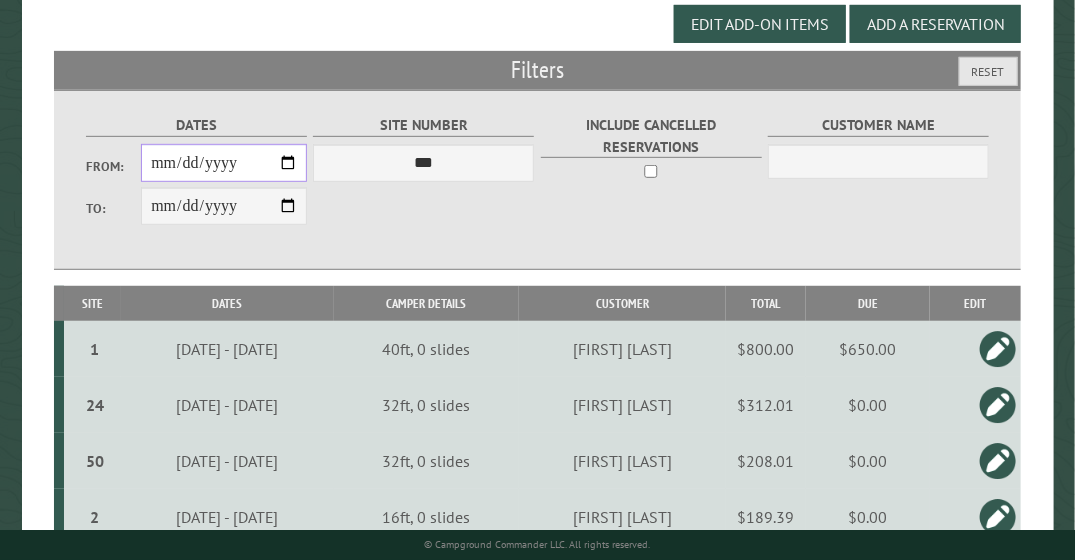 click on "**********" at bounding box center [224, 163] 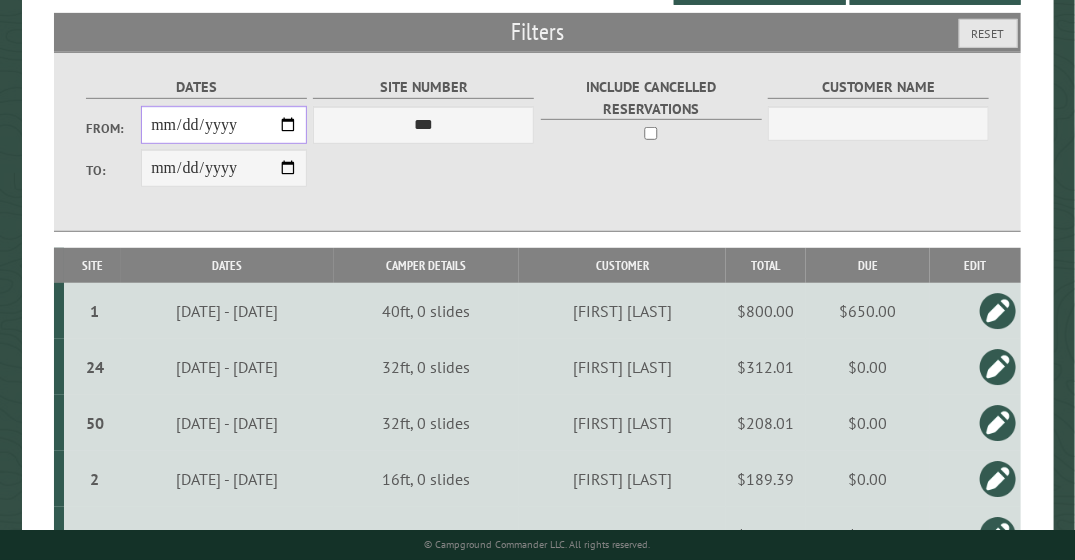 scroll, scrollTop: 326, scrollLeft: 0, axis: vertical 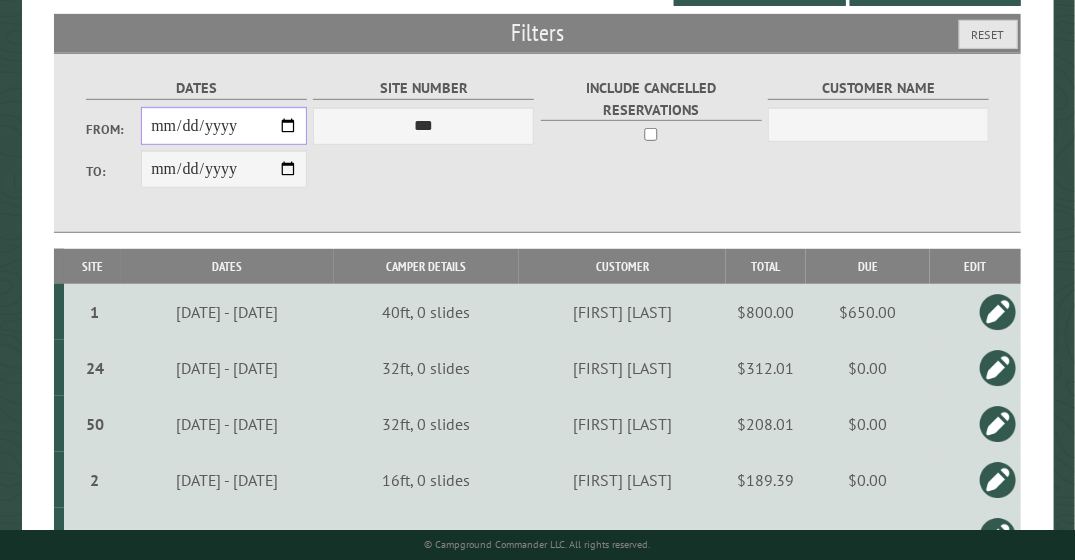 click on "**********" at bounding box center [224, 126] 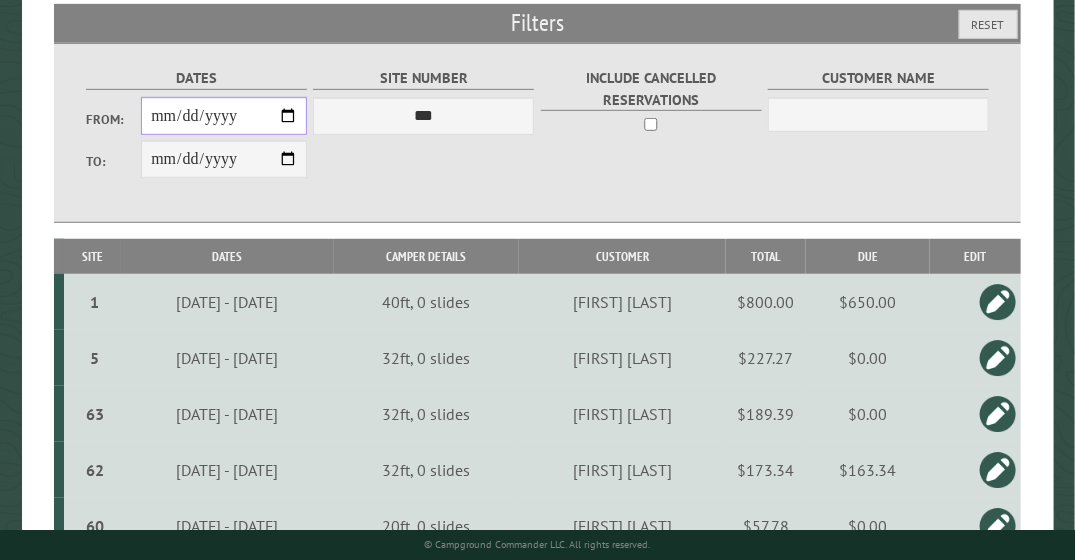scroll, scrollTop: 338, scrollLeft: 0, axis: vertical 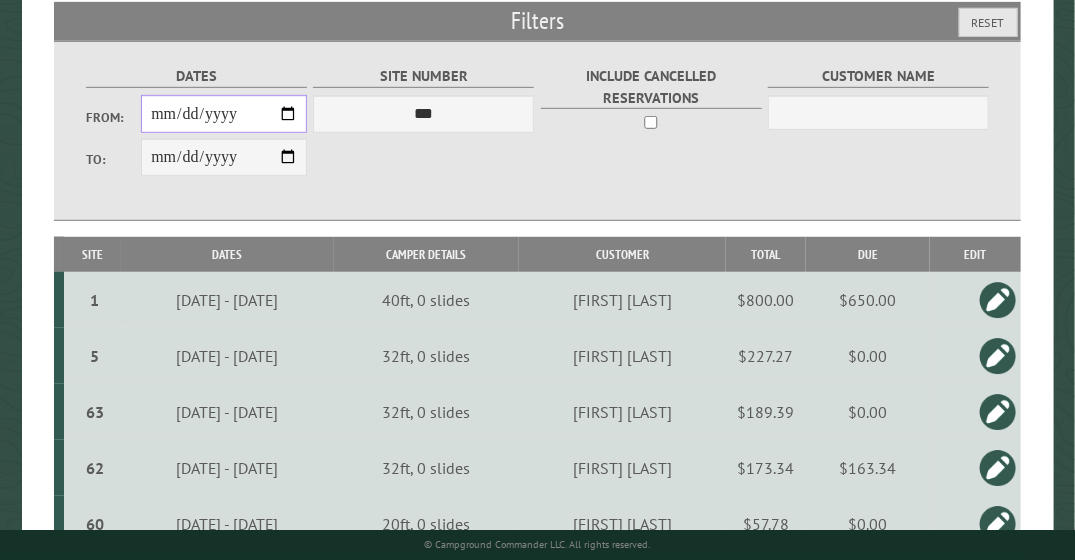 click on "**********" at bounding box center (224, 114) 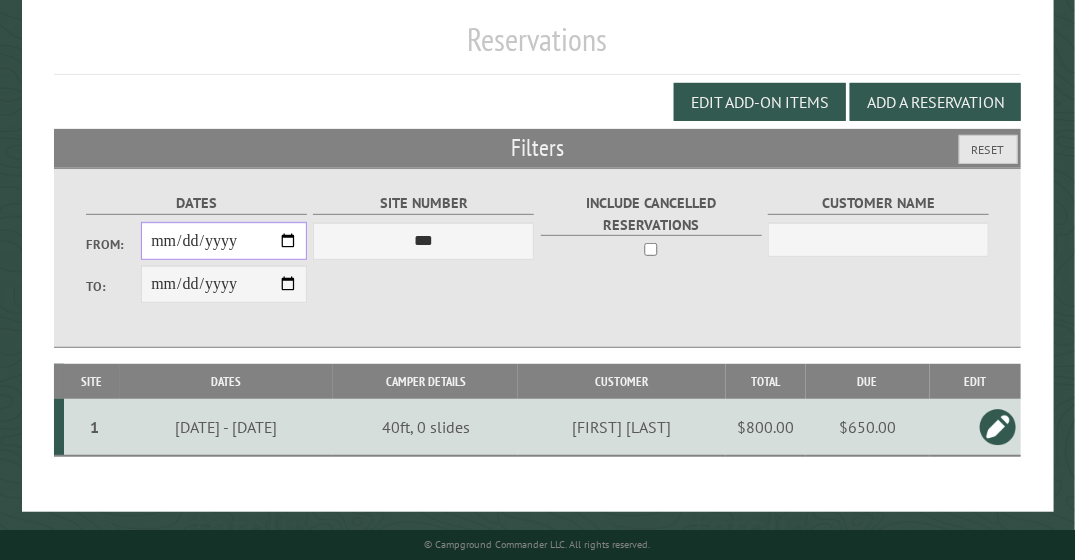 scroll, scrollTop: 0, scrollLeft: 0, axis: both 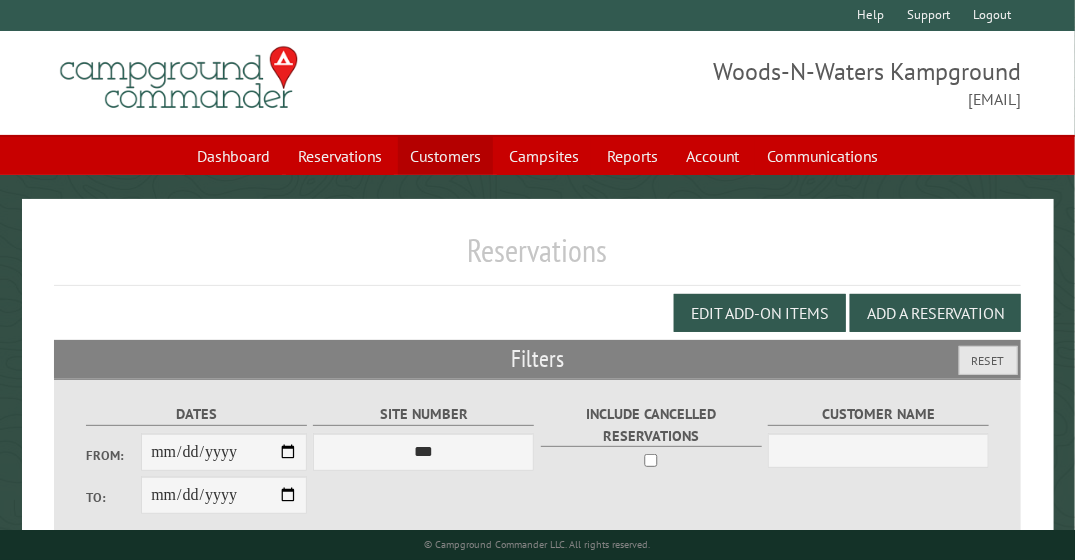 click on "Customers" at bounding box center [445, 156] 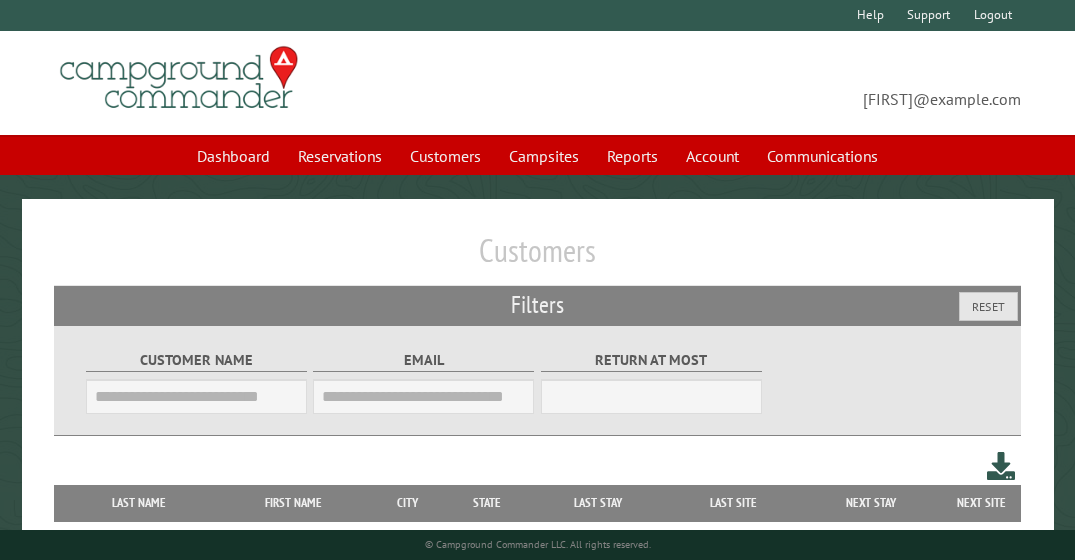 scroll, scrollTop: 0, scrollLeft: 0, axis: both 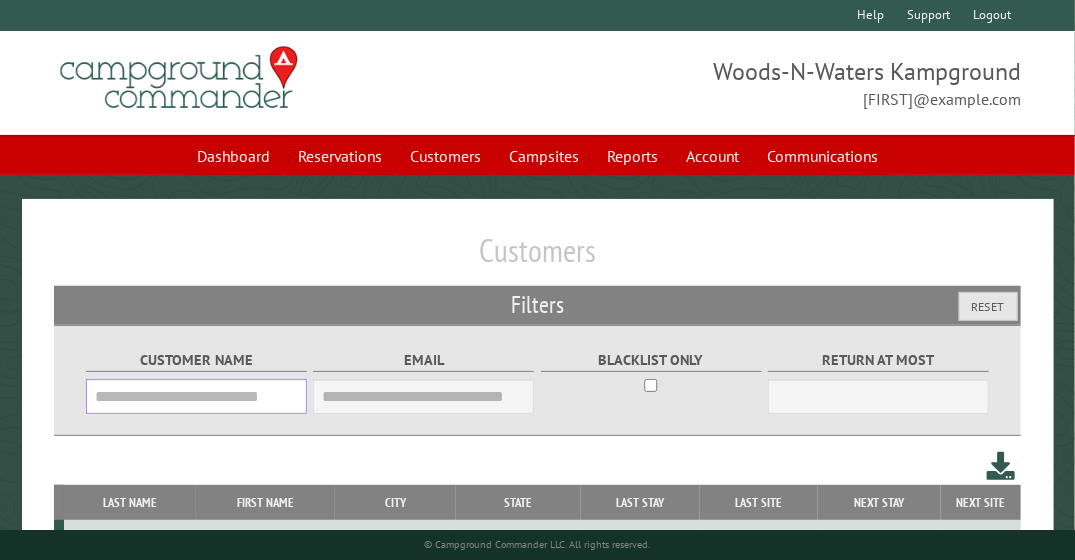 click on "Customer Name" at bounding box center (196, 396) 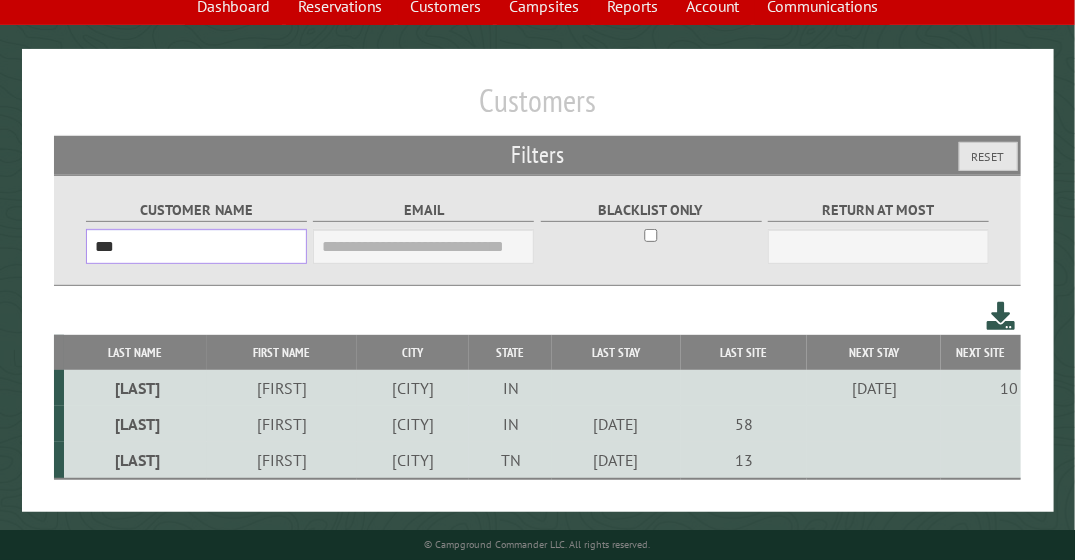 scroll, scrollTop: 0, scrollLeft: 0, axis: both 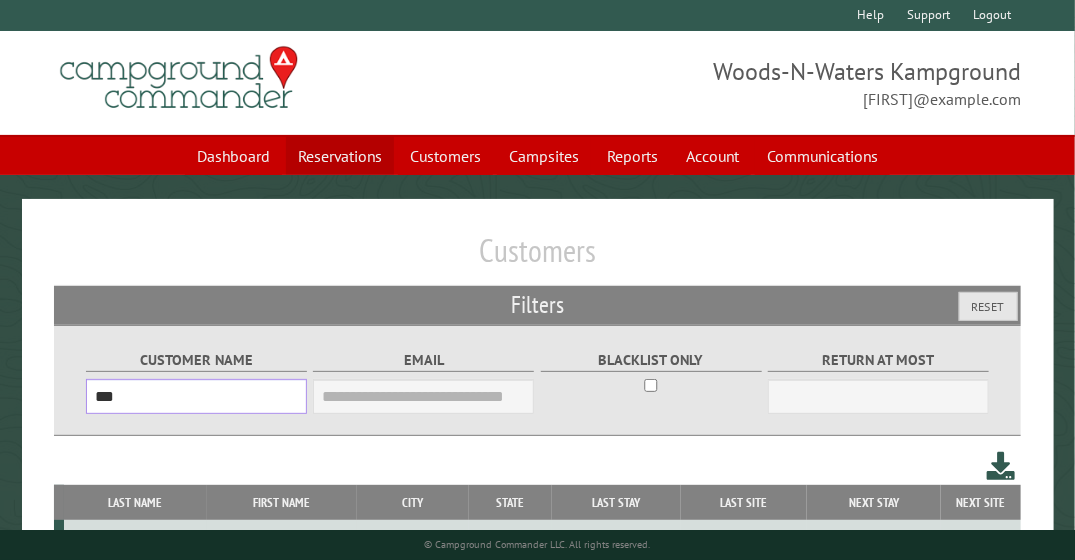 type on "***" 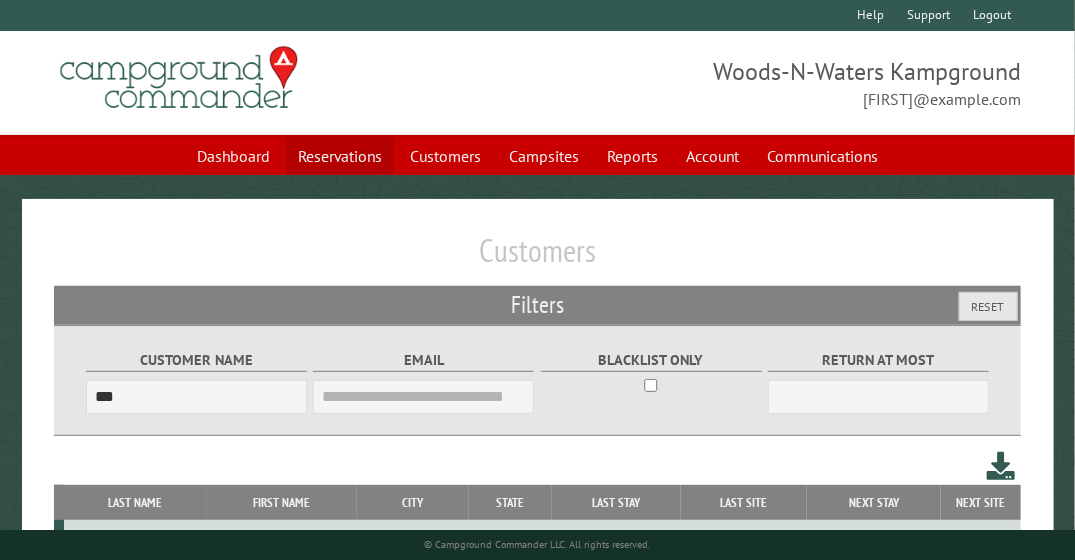 click on "Reservations" at bounding box center (340, 156) 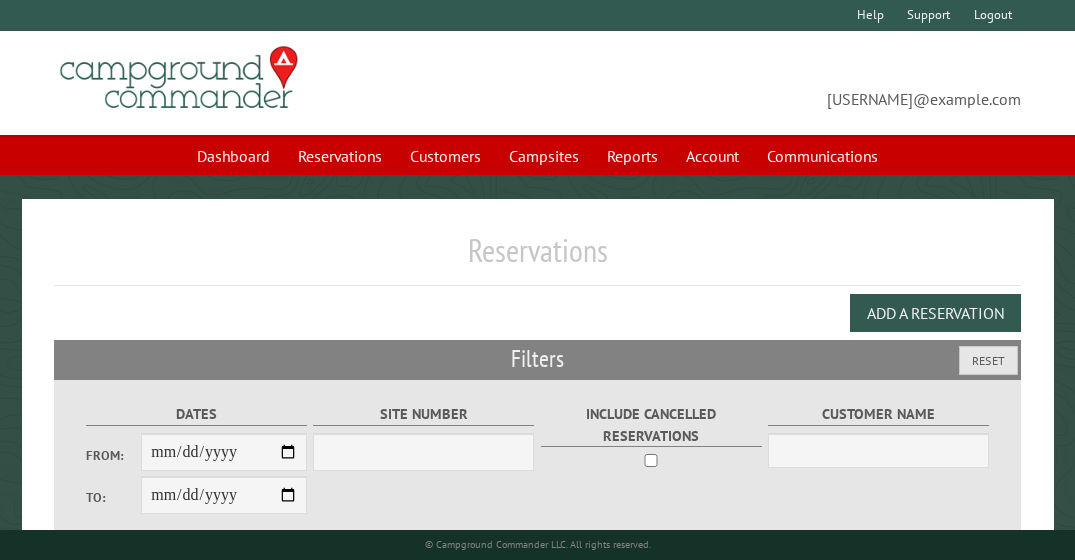 scroll, scrollTop: 0, scrollLeft: 0, axis: both 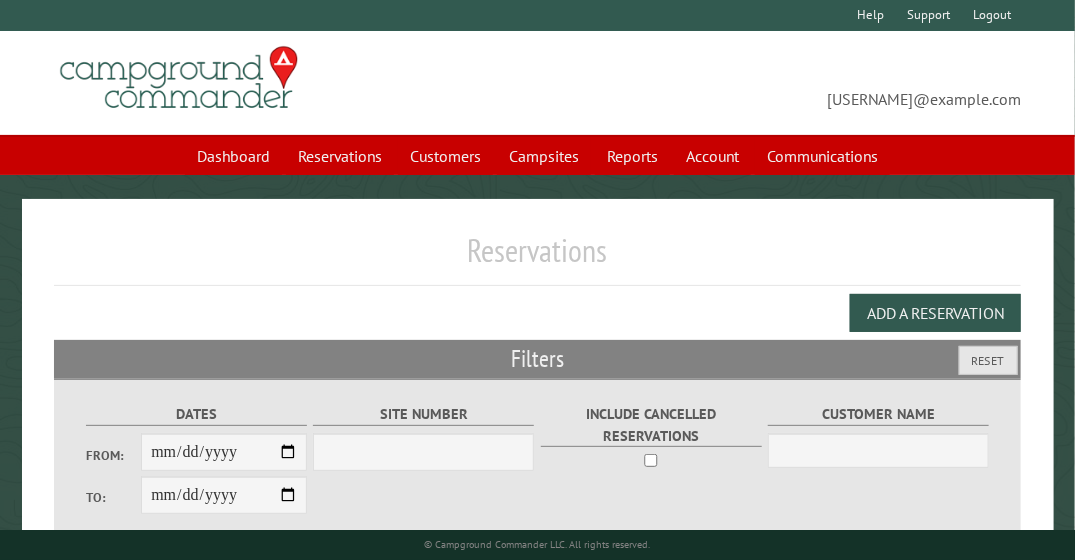 select on "***" 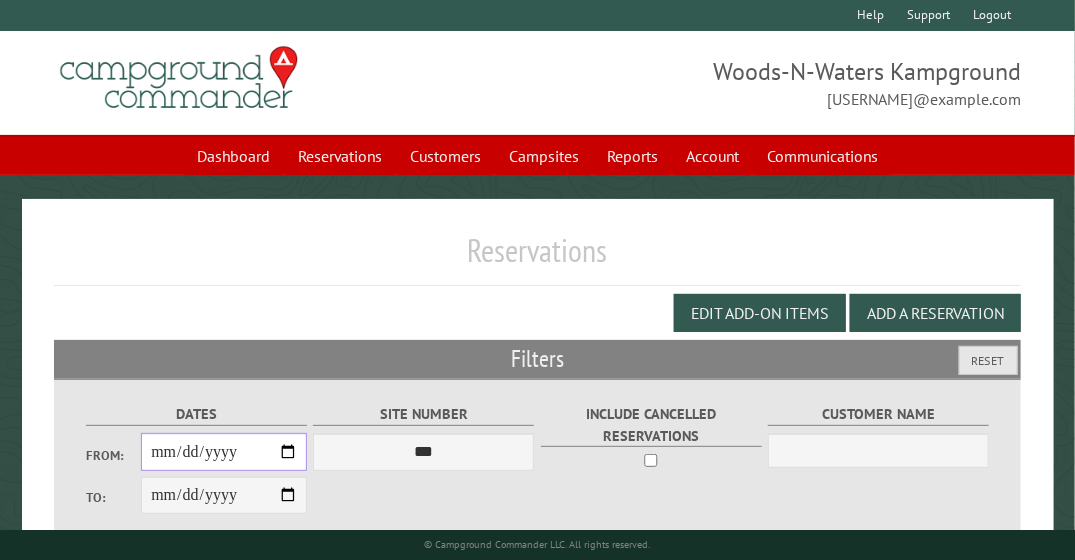 click on "From:" at bounding box center [224, 452] 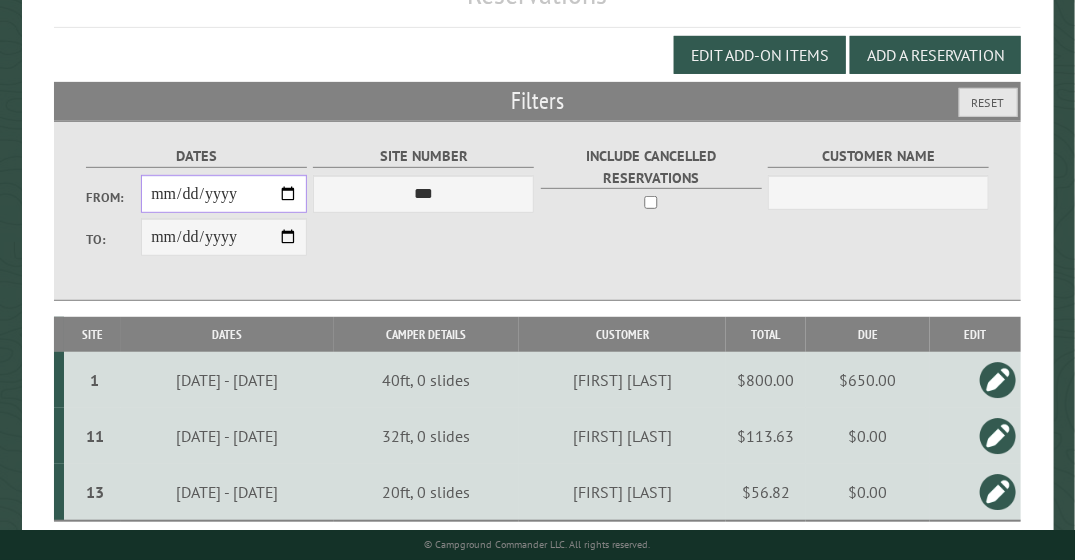 scroll, scrollTop: 325, scrollLeft: 0, axis: vertical 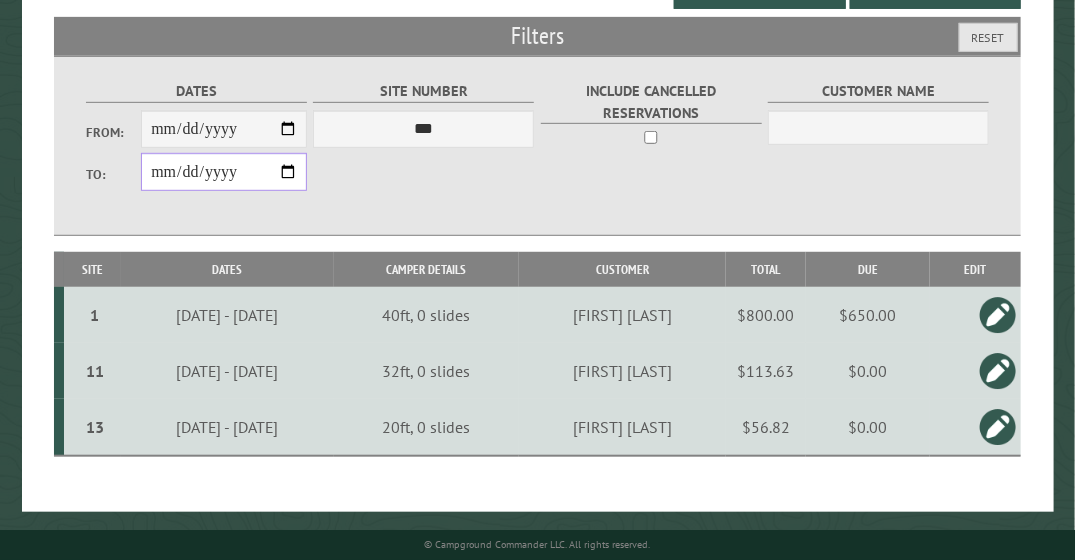 click on "**********" at bounding box center (224, 172) 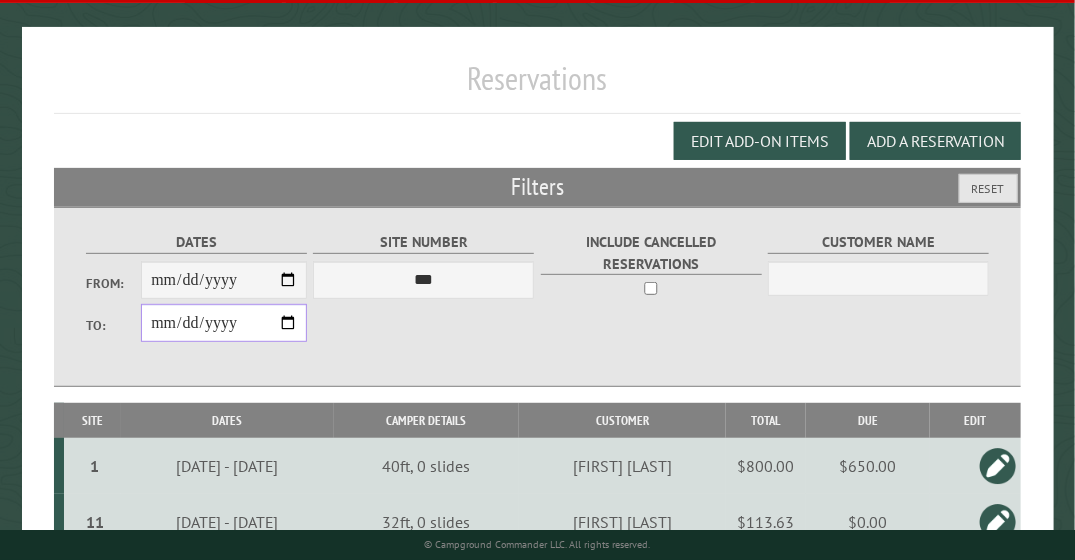 scroll, scrollTop: 171, scrollLeft: 0, axis: vertical 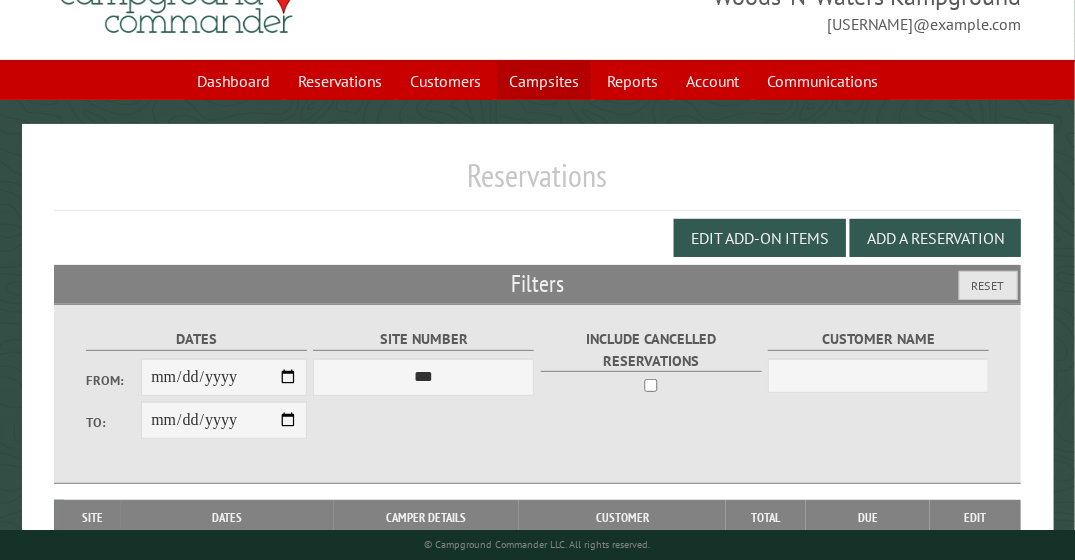 click on "Campsites" at bounding box center (544, 81) 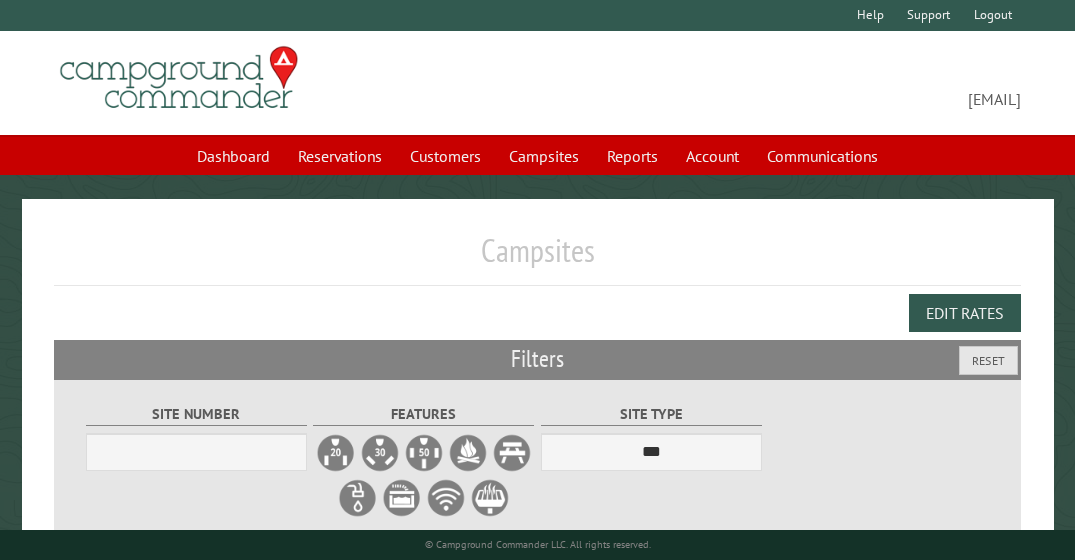 scroll, scrollTop: 0, scrollLeft: 0, axis: both 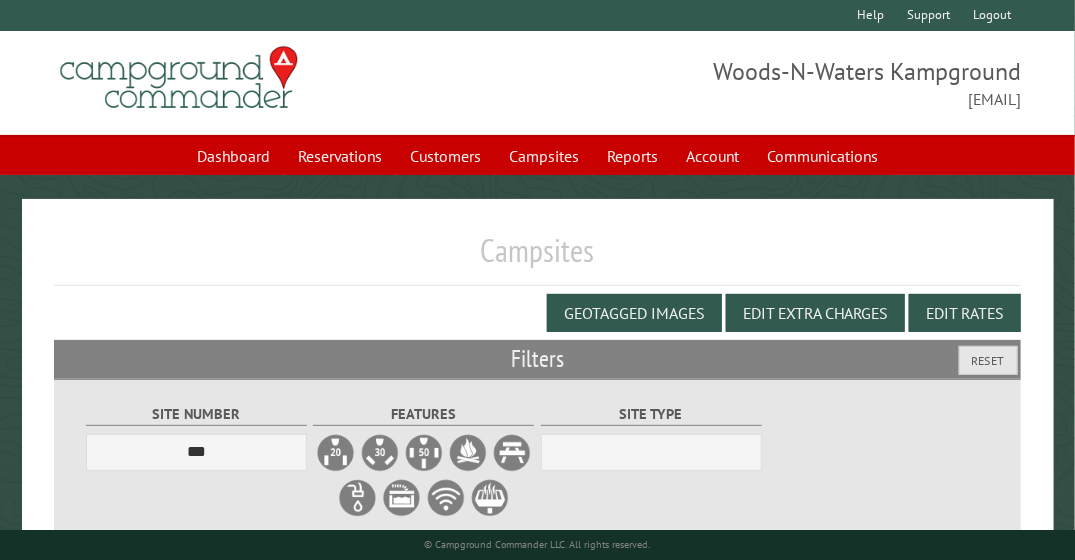 select on "***" 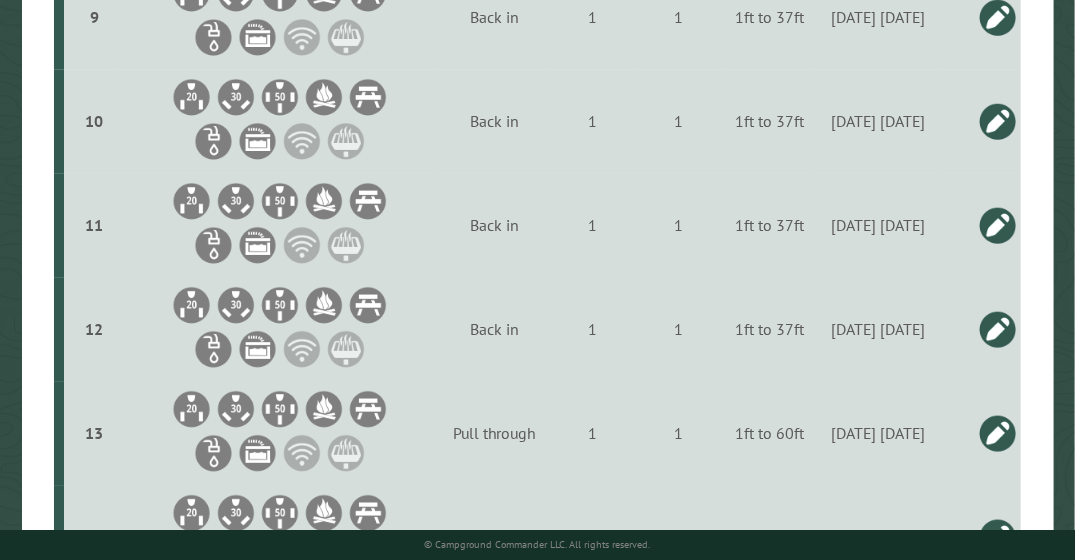 scroll, scrollTop: 1686, scrollLeft: 0, axis: vertical 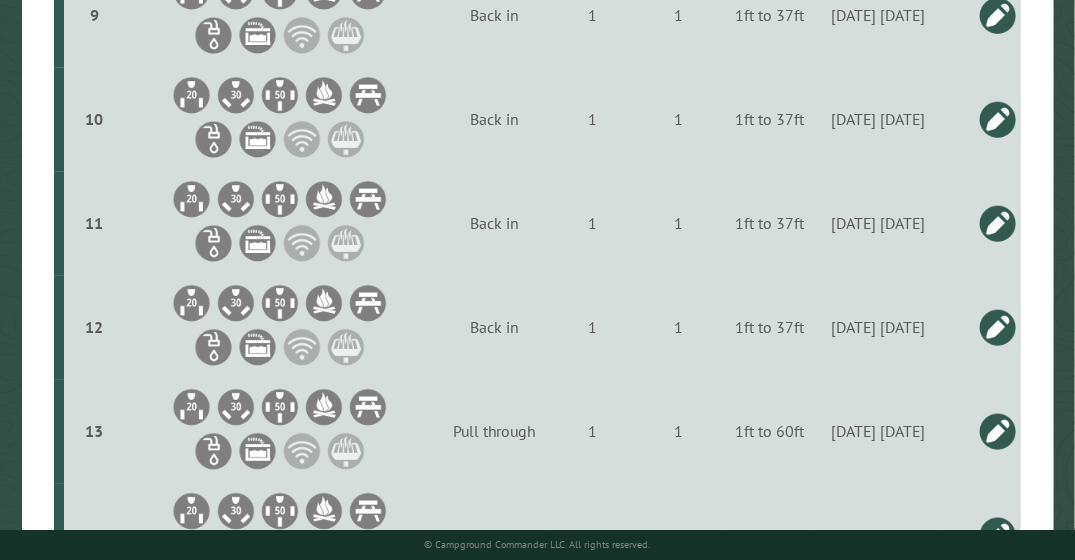 click at bounding box center [998, 119] 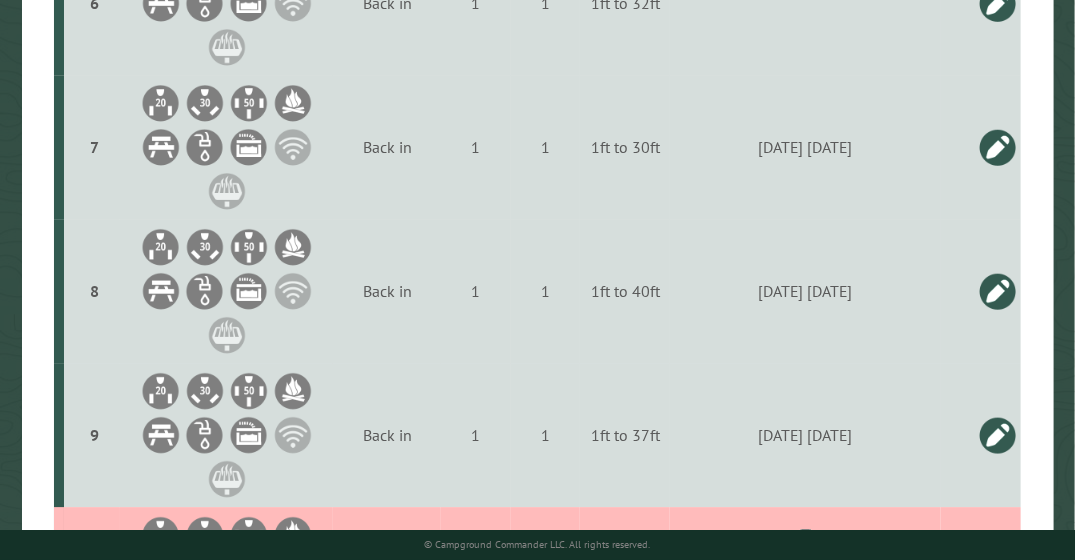 click on "**********" at bounding box center (799, 561) 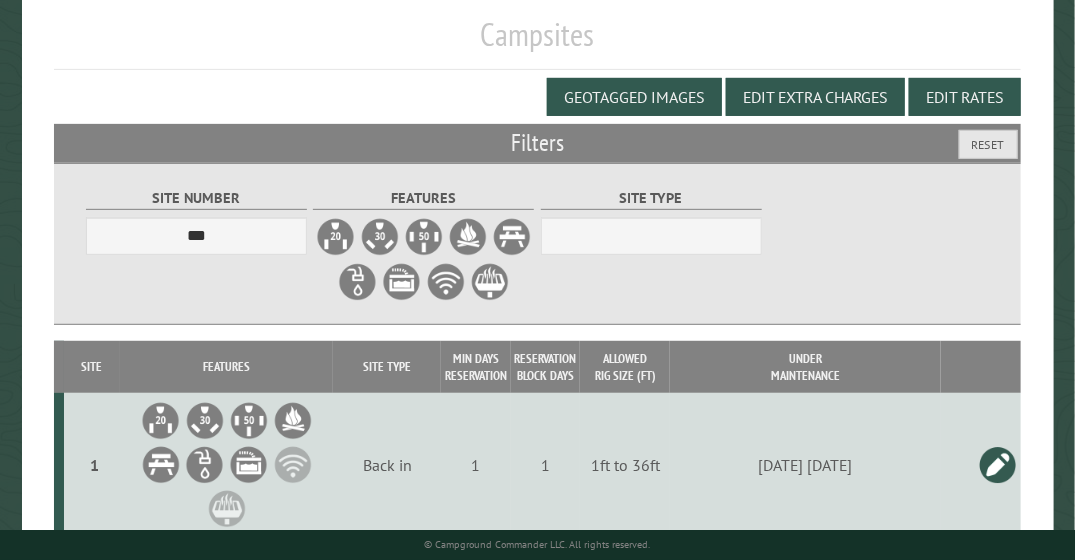 scroll, scrollTop: 0, scrollLeft: 0, axis: both 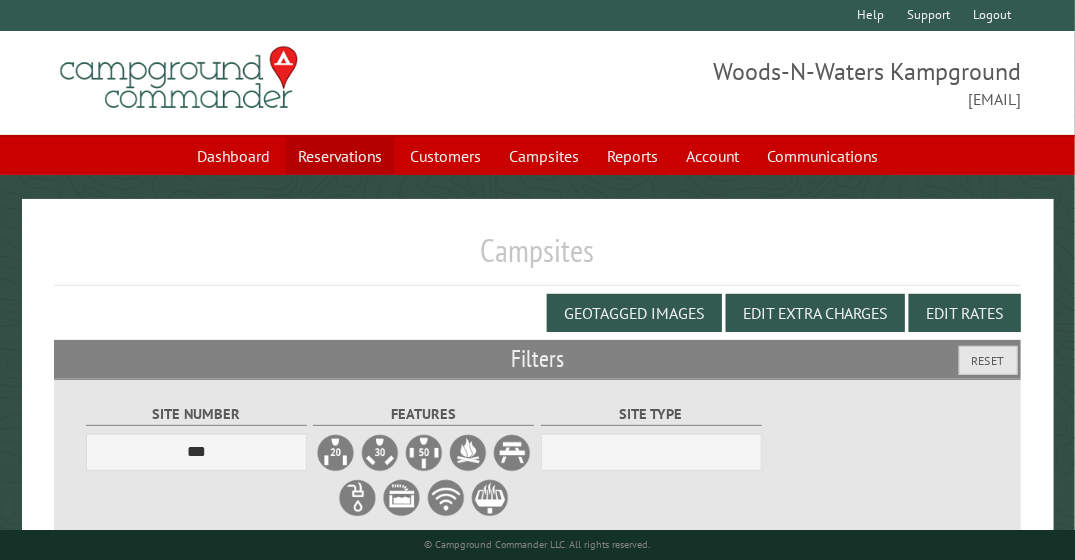 click on "Reservations" at bounding box center (340, 156) 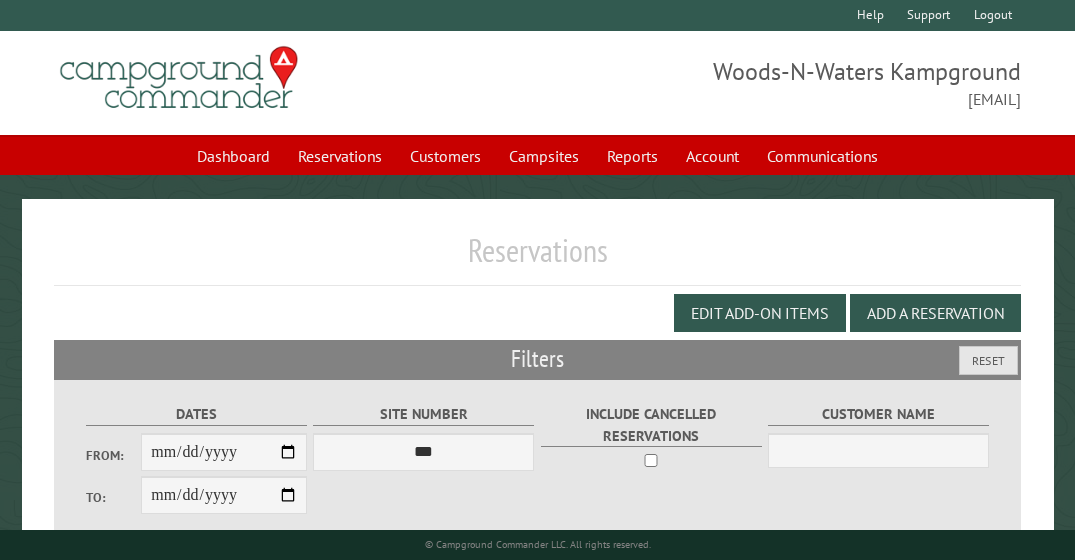 scroll, scrollTop: 0, scrollLeft: 0, axis: both 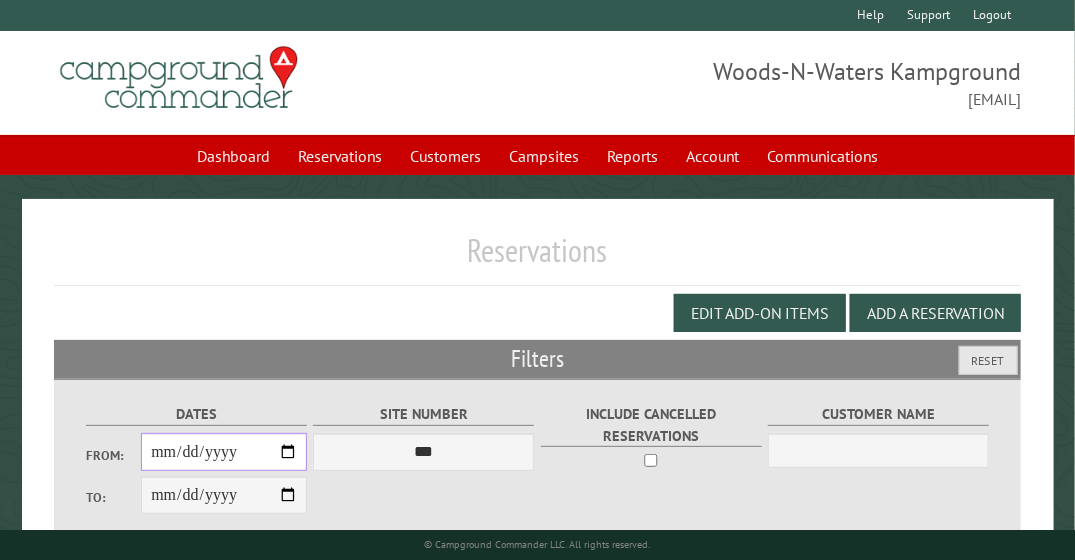 click on "From:" at bounding box center [224, 452] 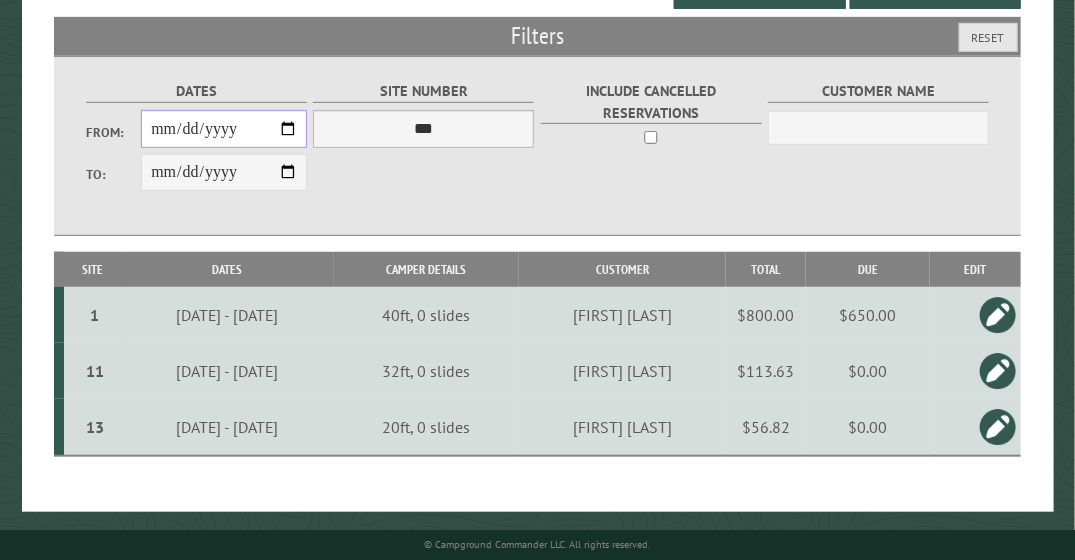 scroll, scrollTop: 0, scrollLeft: 0, axis: both 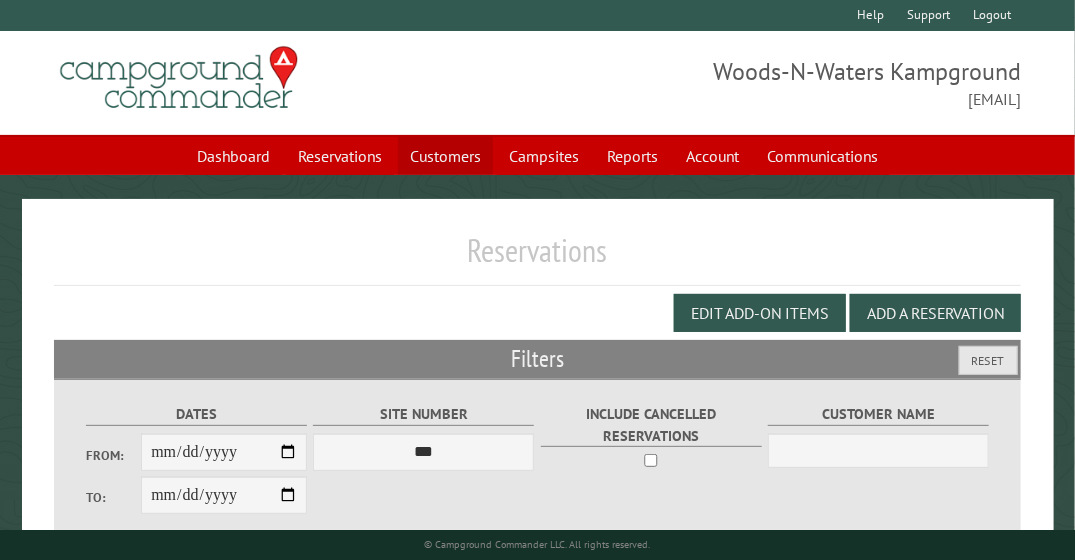 click on "Customers" at bounding box center [445, 156] 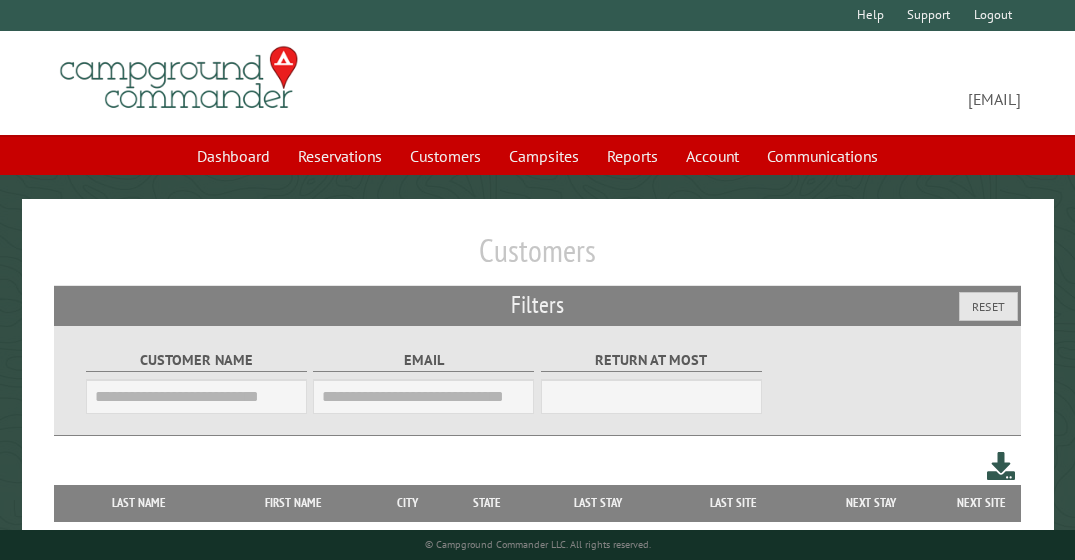 scroll, scrollTop: 0, scrollLeft: 0, axis: both 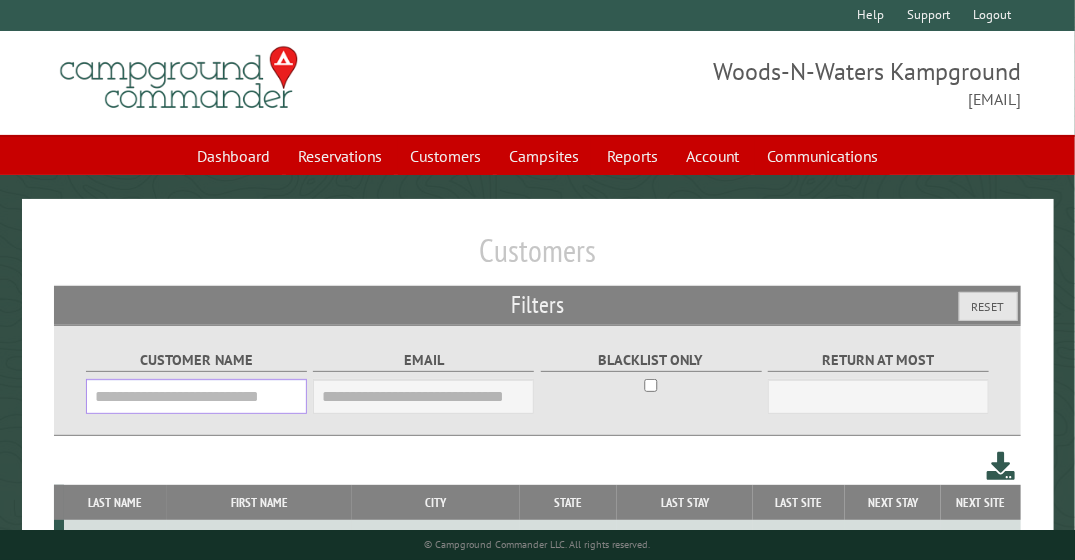 click on "Customer Name" at bounding box center (196, 396) 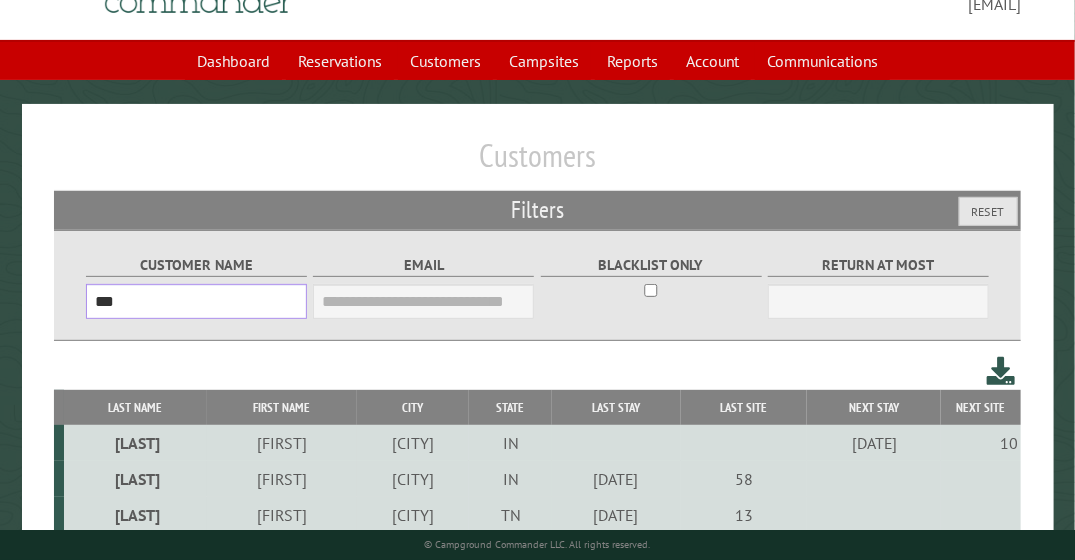 scroll, scrollTop: 97, scrollLeft: 0, axis: vertical 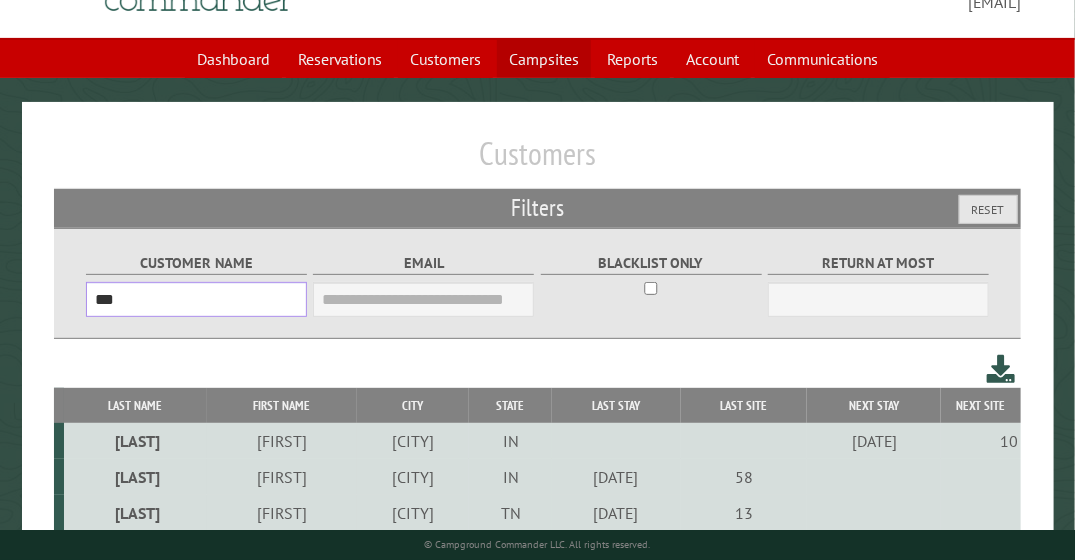 type on "***" 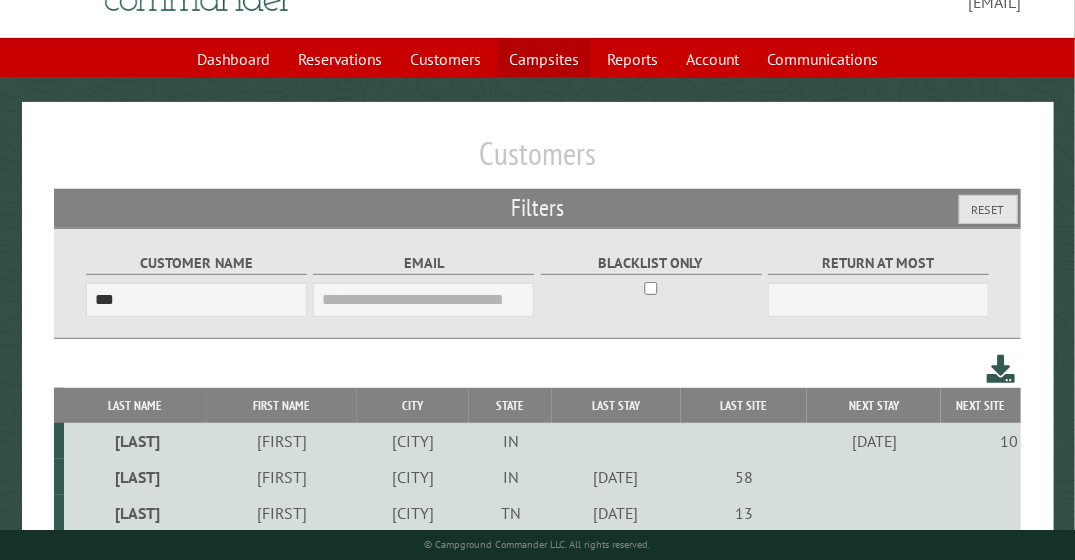 click on "Campsites" at bounding box center [544, 59] 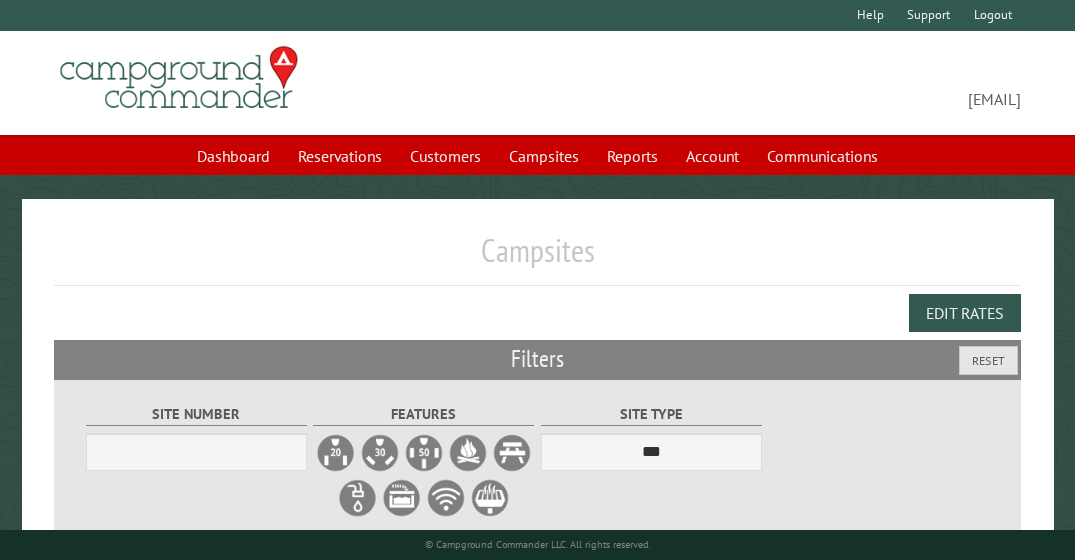 scroll, scrollTop: 0, scrollLeft: 0, axis: both 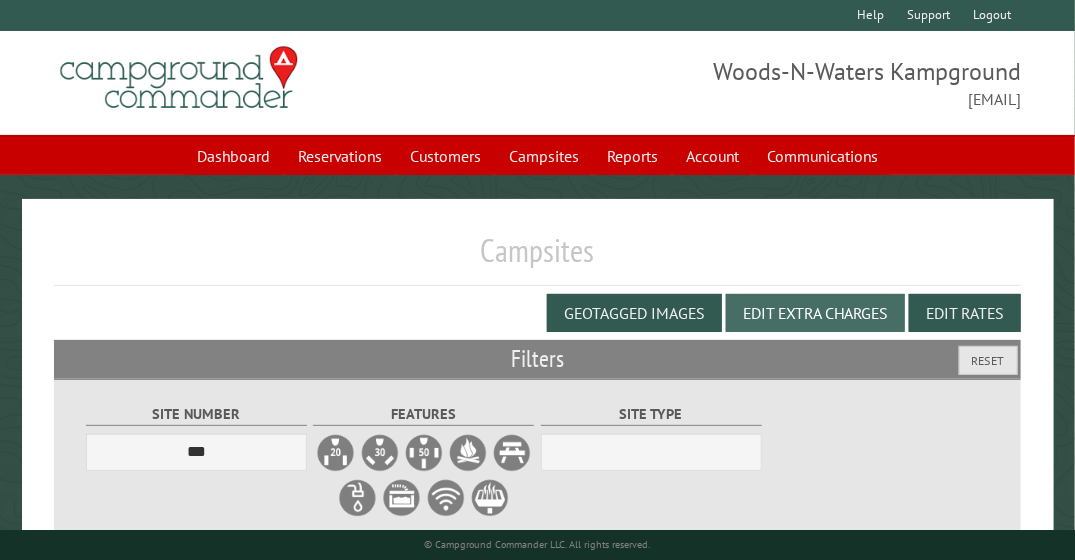 select on "***" 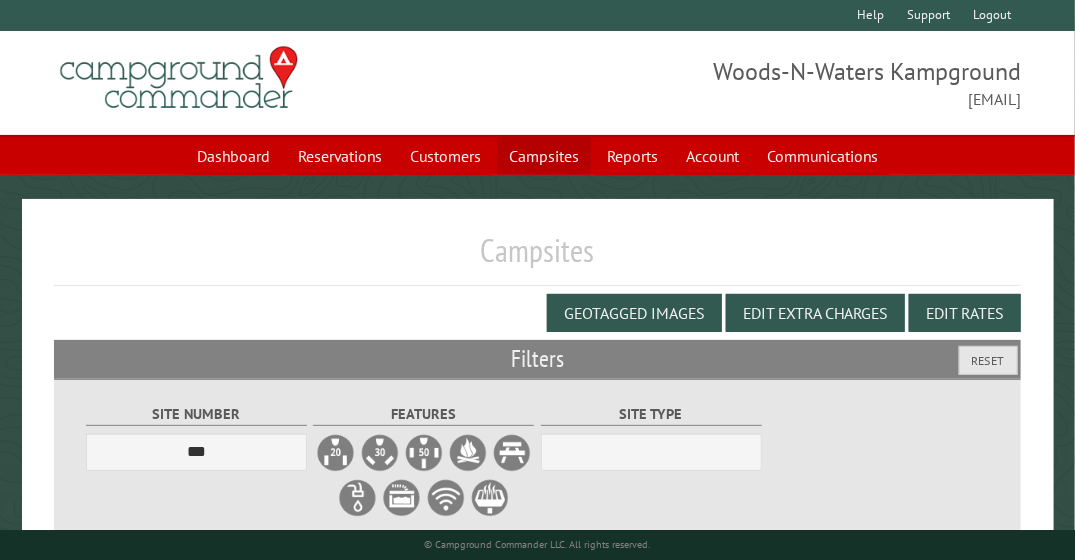 click on "Campsites" at bounding box center [544, 156] 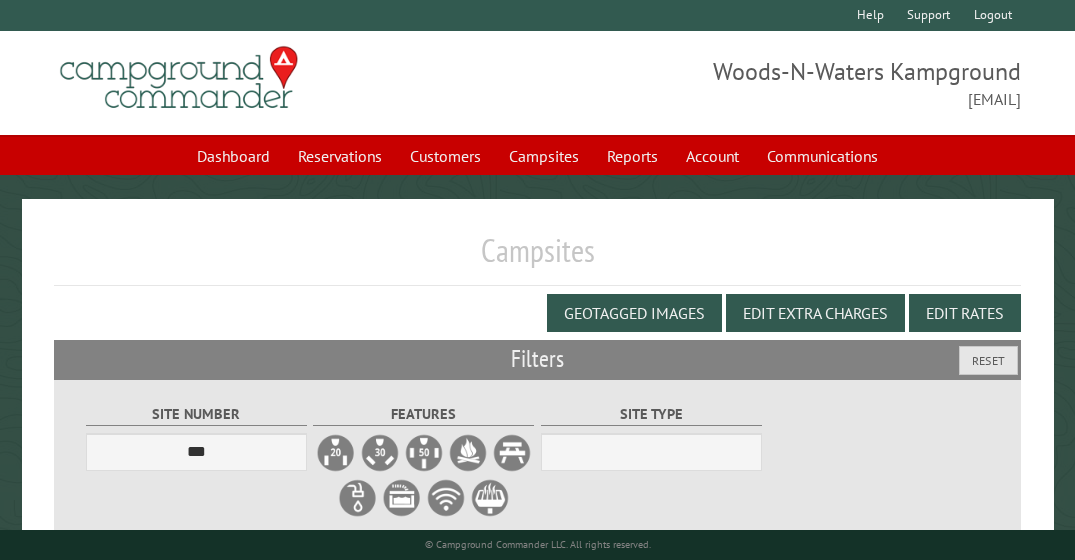 select on "***" 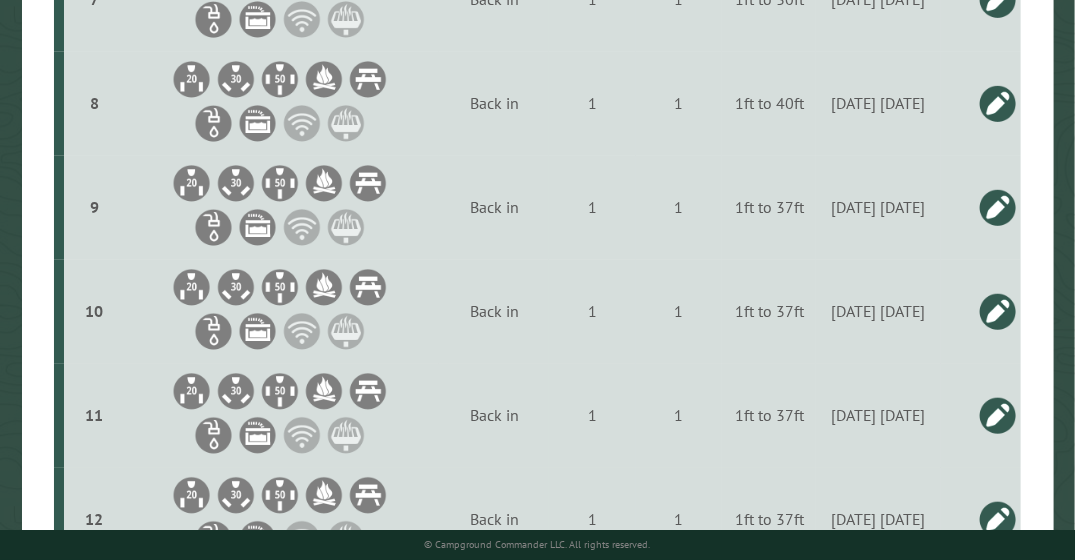 scroll, scrollTop: 1514, scrollLeft: 0, axis: vertical 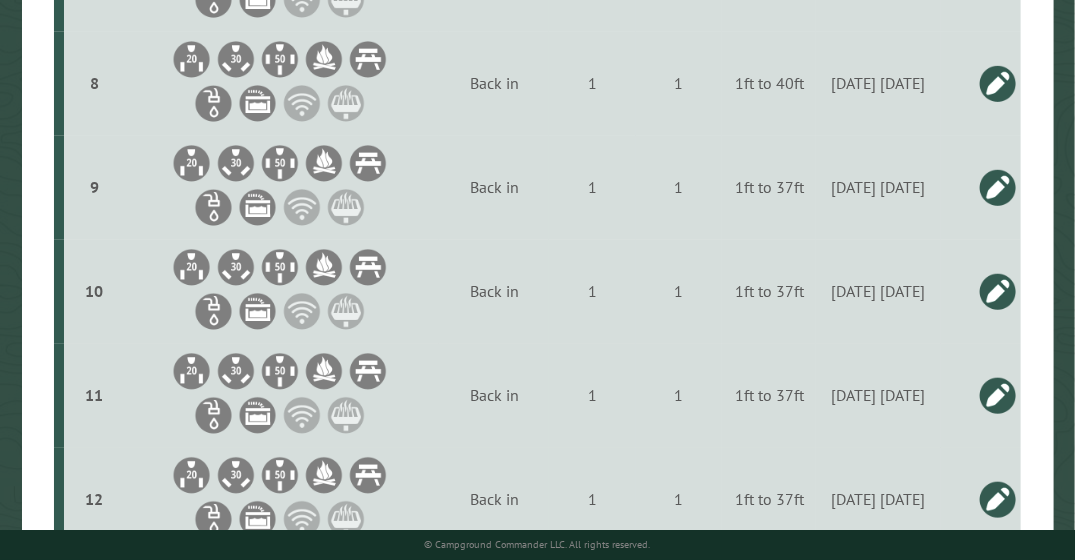 click at bounding box center [998, 291] 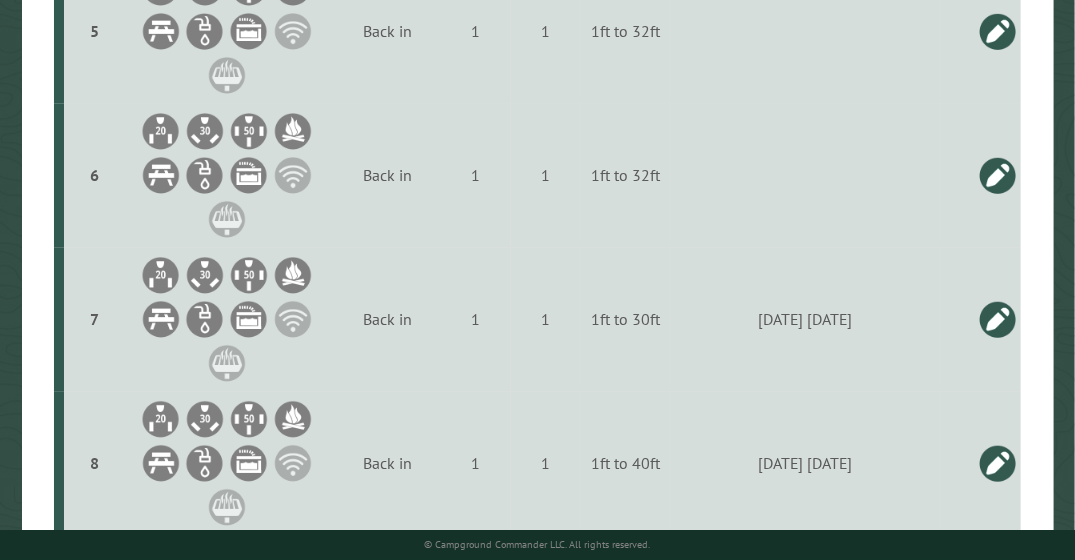 click on "**********" at bounding box center [799, 733] 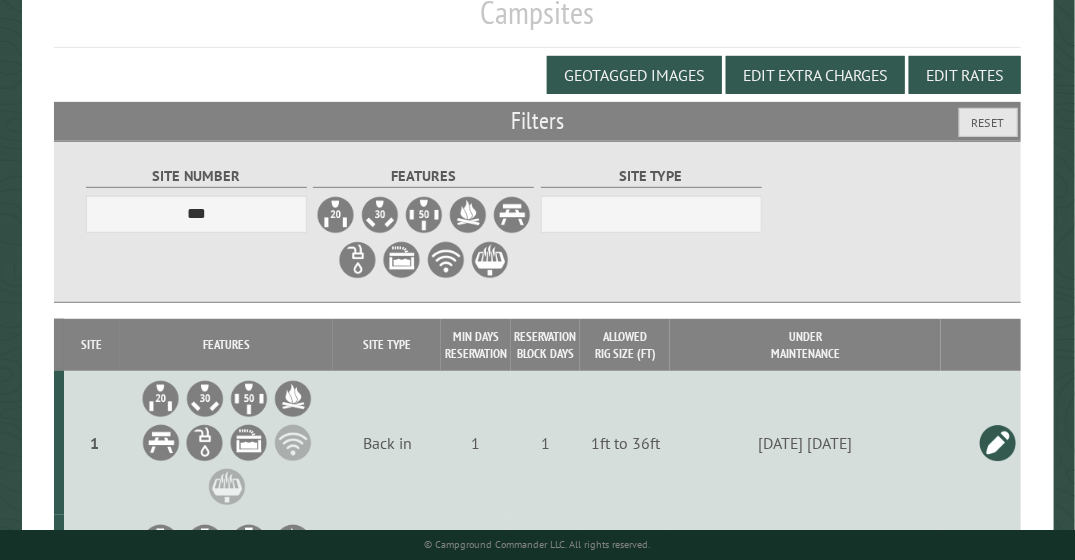 scroll, scrollTop: 0, scrollLeft: 0, axis: both 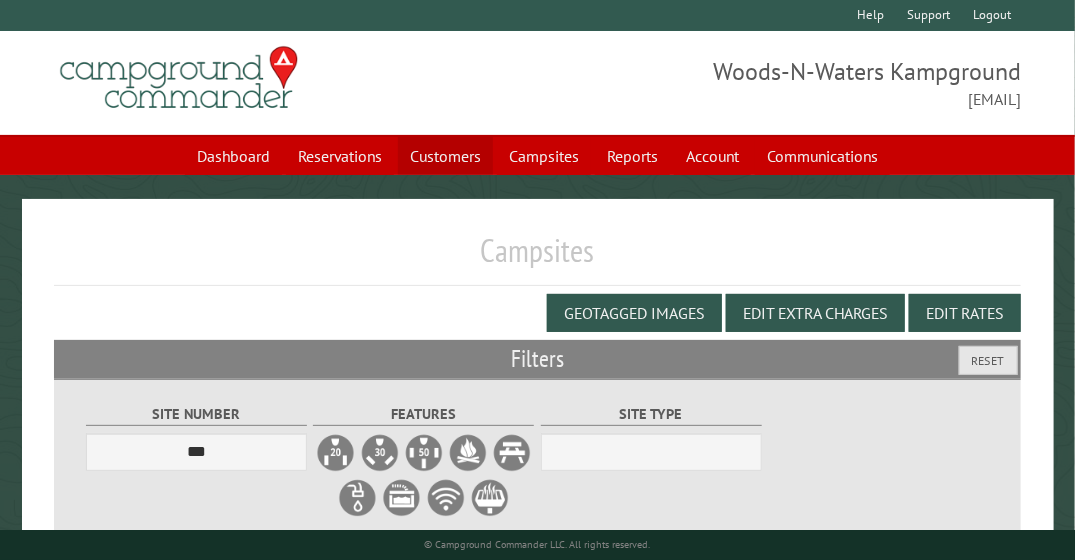 click on "Customers" at bounding box center (445, 156) 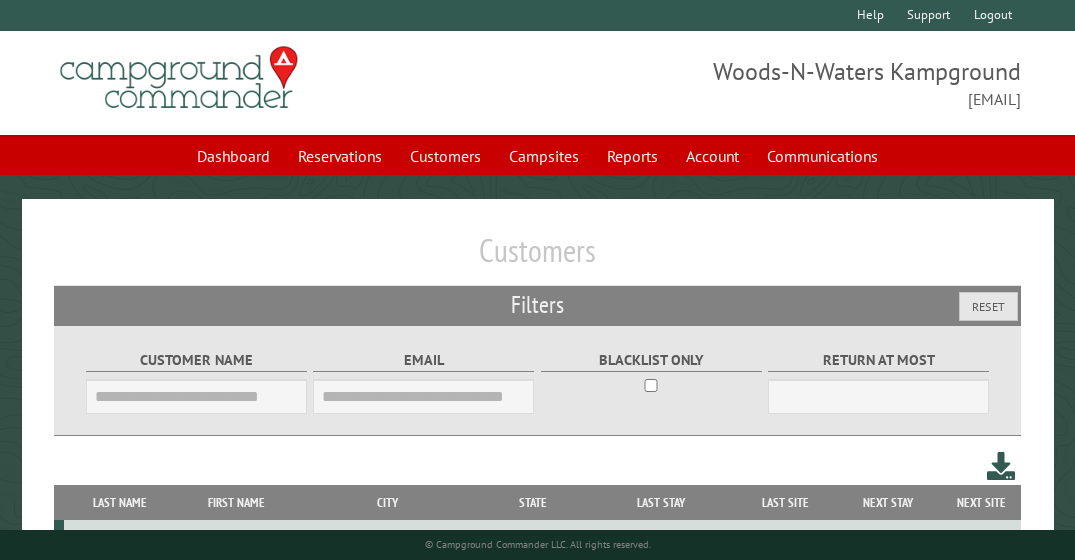scroll, scrollTop: 0, scrollLeft: 0, axis: both 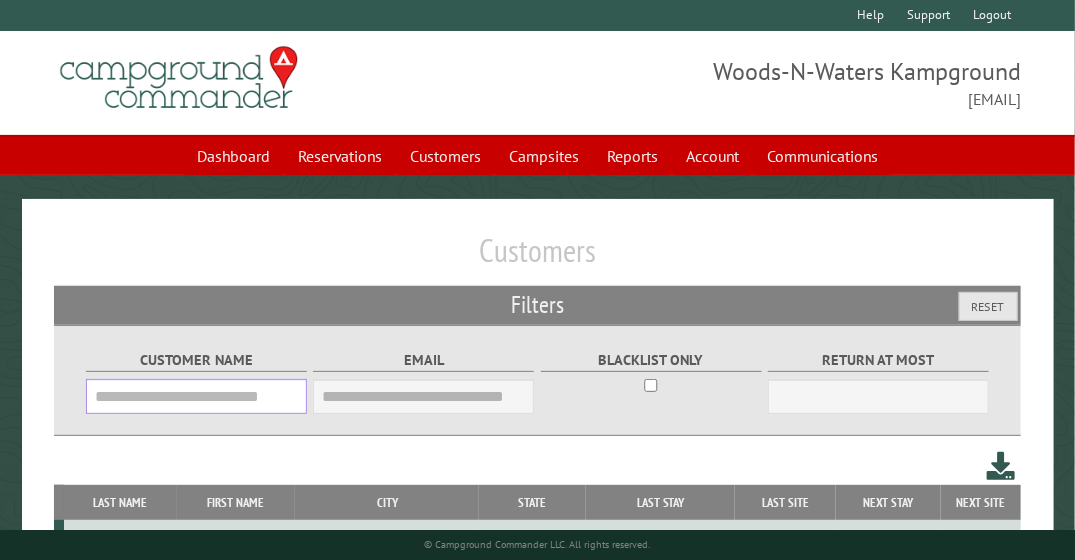 click on "Customer Name" at bounding box center [196, 396] 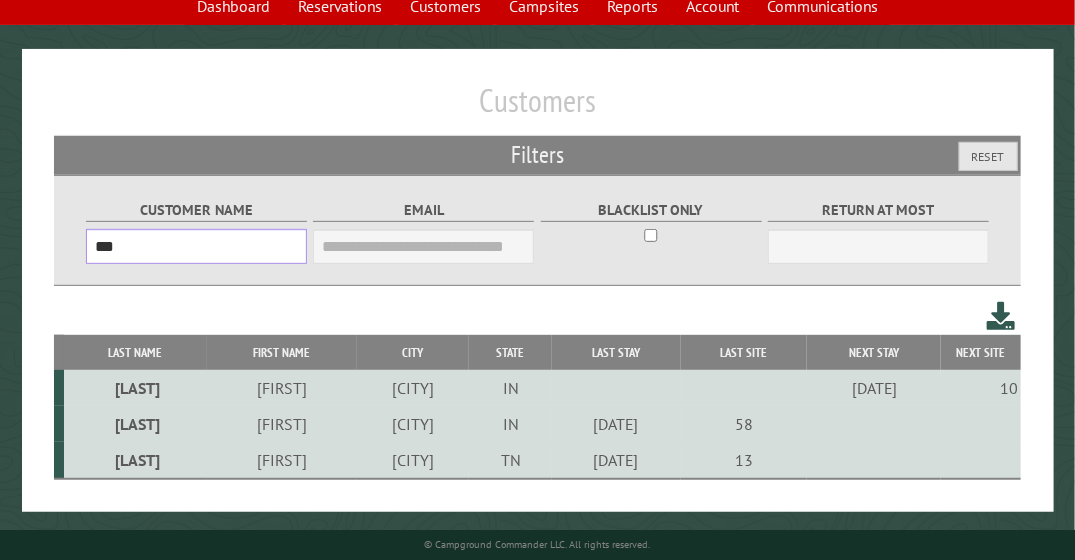 scroll, scrollTop: 0, scrollLeft: 0, axis: both 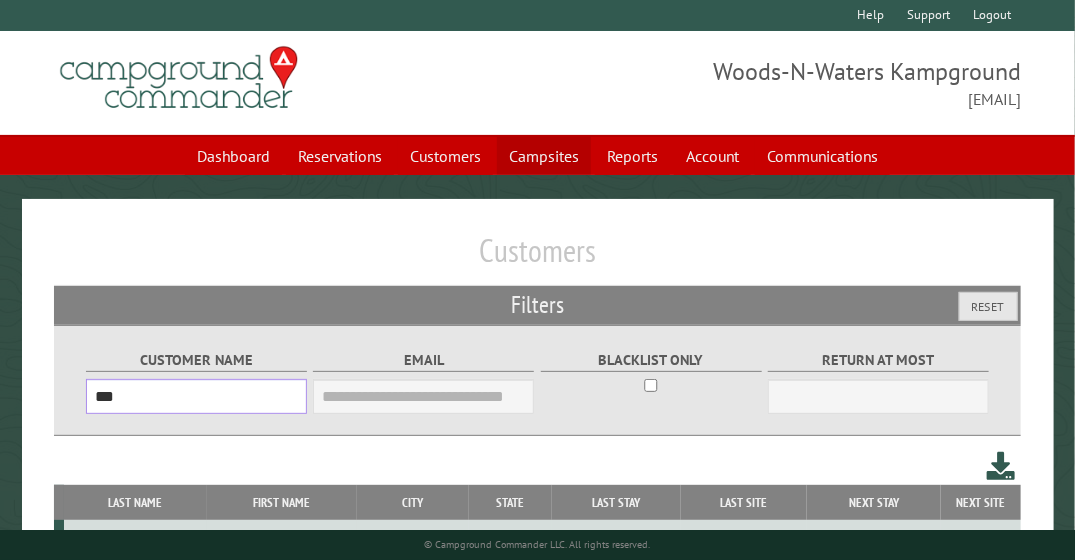 type on "***" 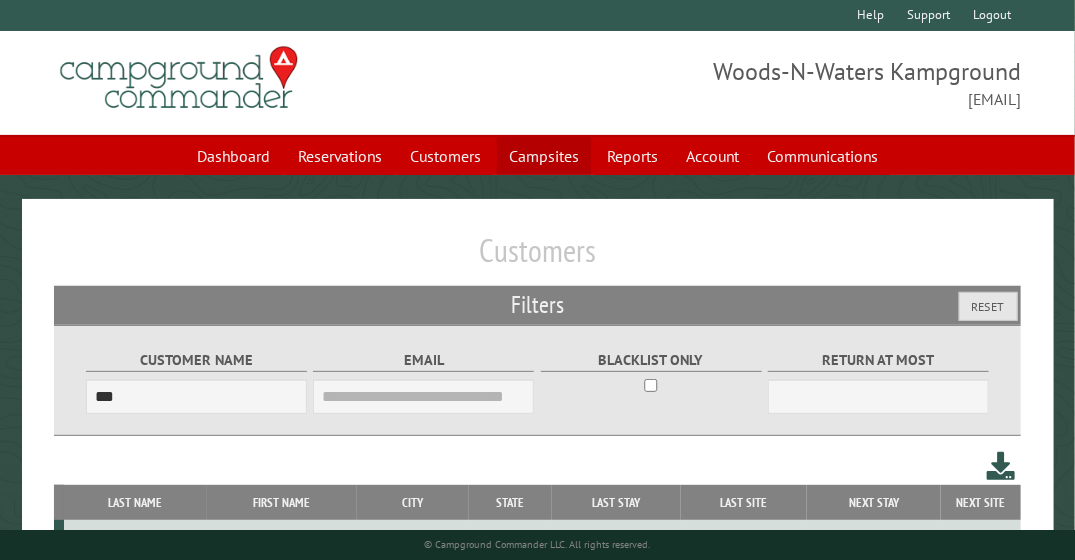 click on "Campsites" at bounding box center [544, 156] 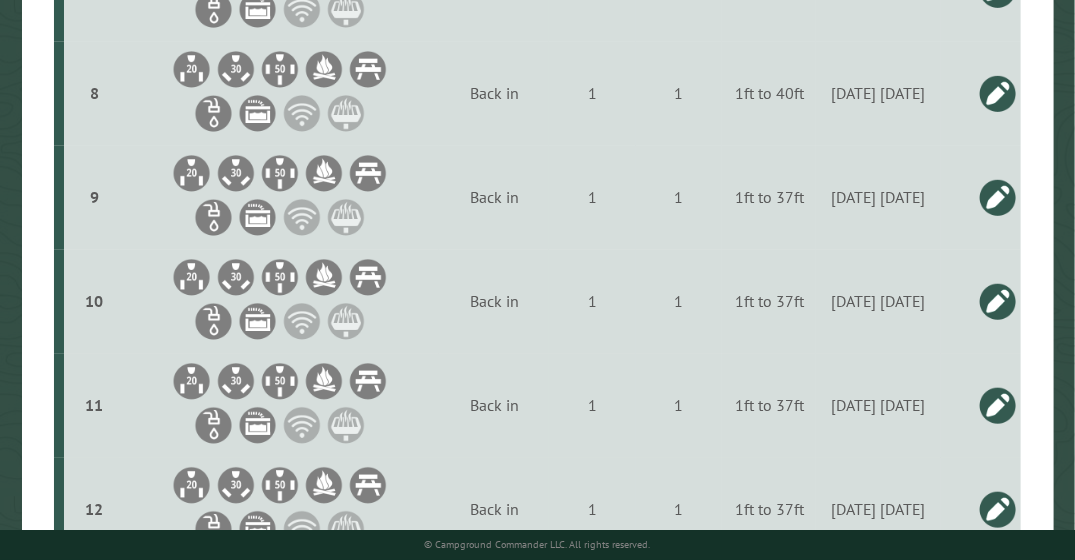 scroll, scrollTop: 1508, scrollLeft: 0, axis: vertical 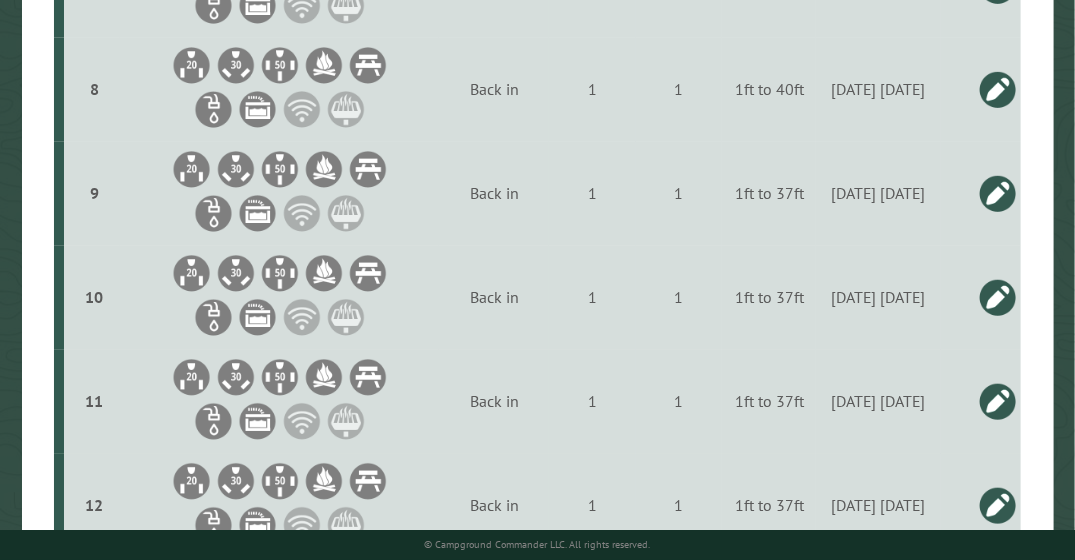 click at bounding box center [998, 297] 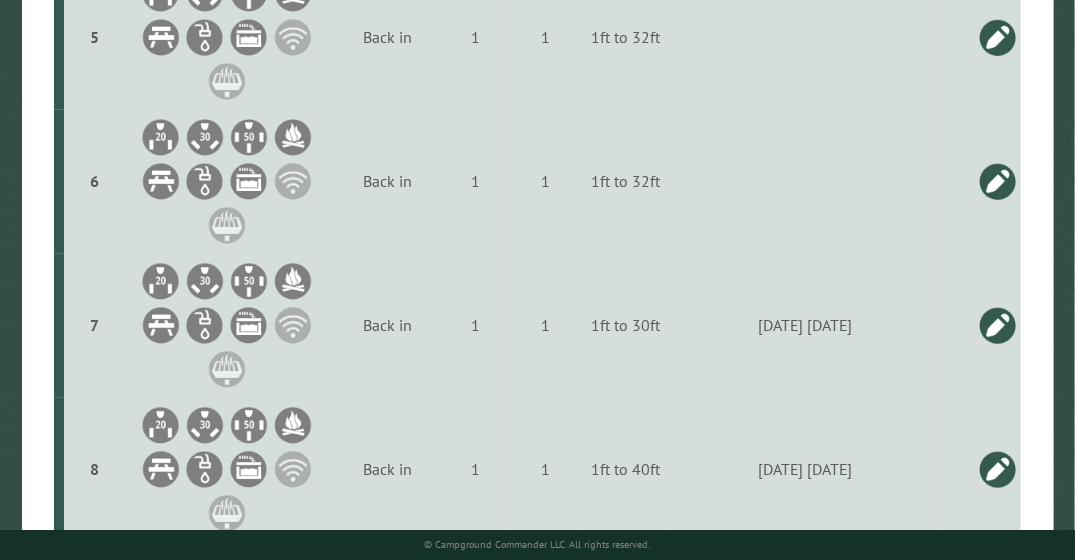 click on "**********" at bounding box center (799, 739) 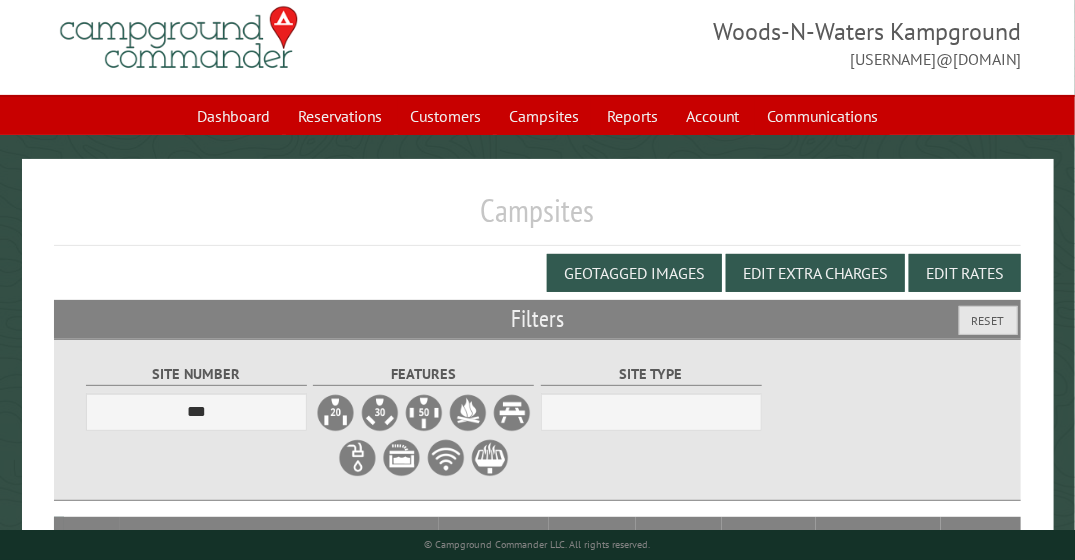 scroll, scrollTop: 35, scrollLeft: 0, axis: vertical 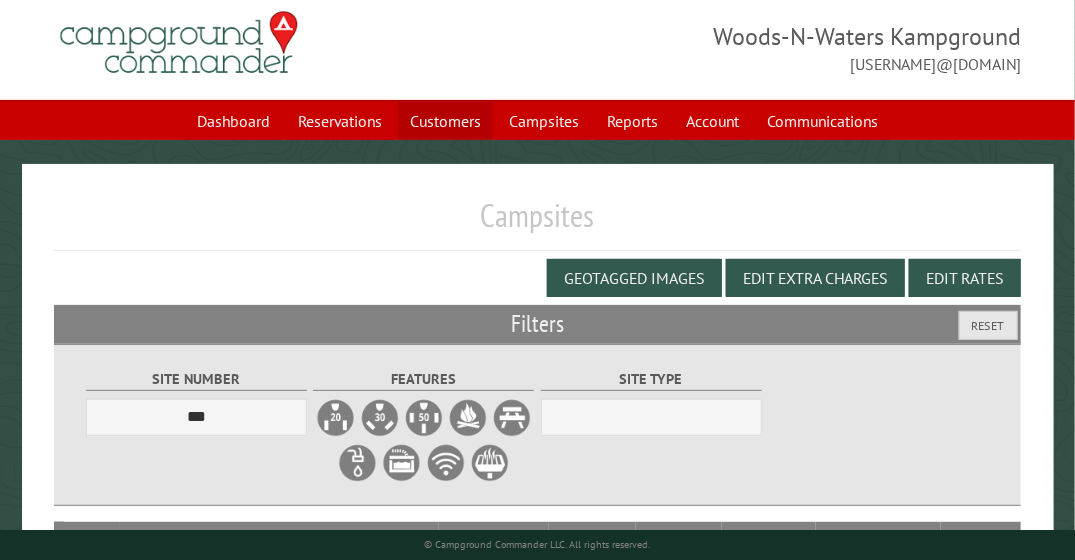 click on "Customers" at bounding box center (445, 121) 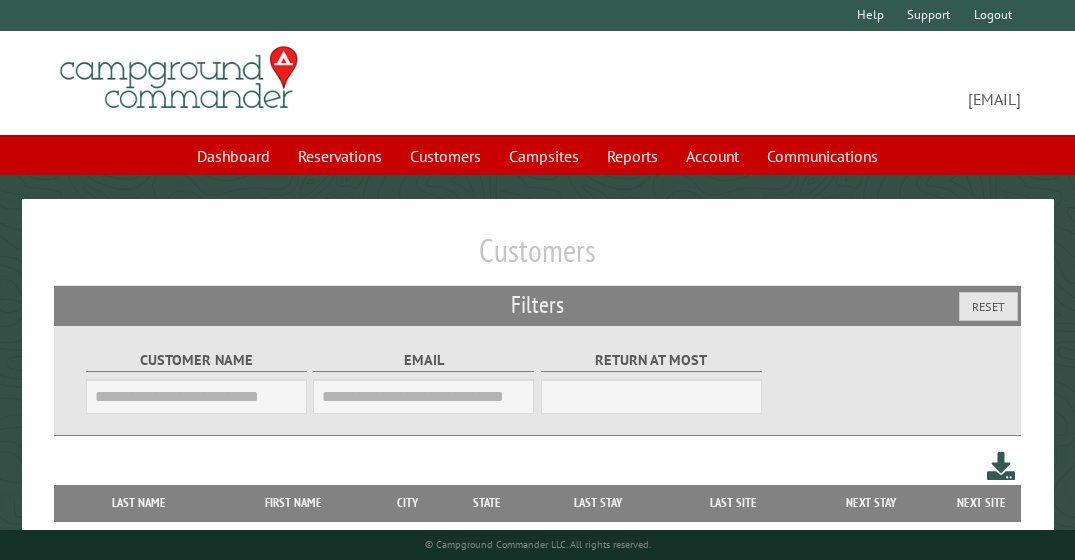 scroll, scrollTop: 0, scrollLeft: 0, axis: both 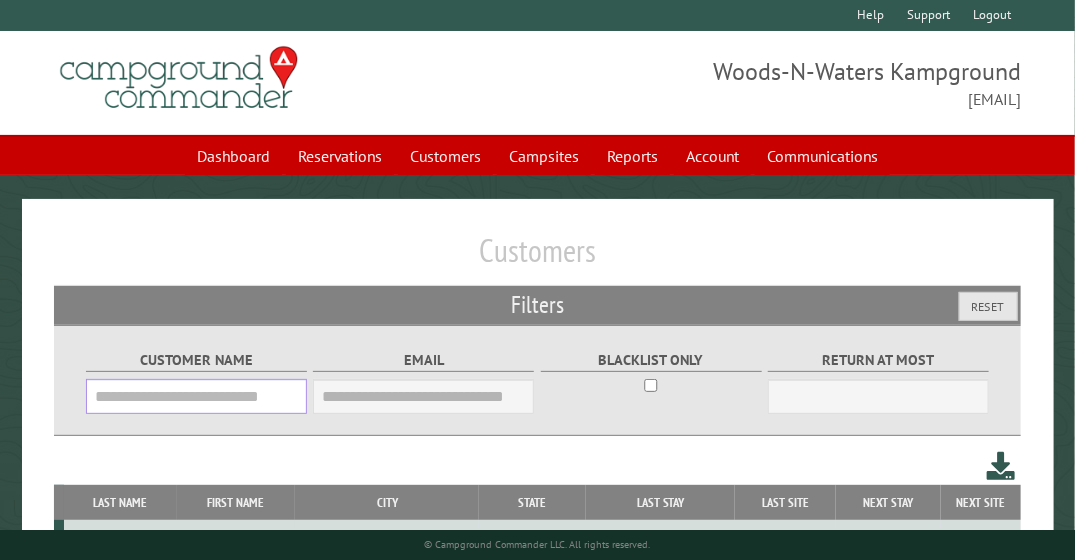 click on "Customer Name" at bounding box center [196, 396] 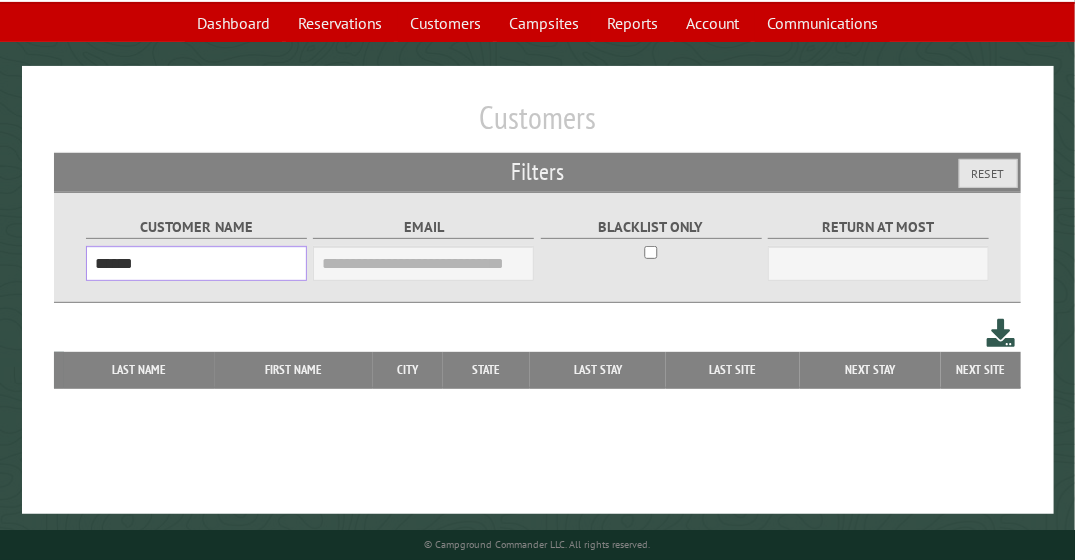 scroll, scrollTop: 134, scrollLeft: 0, axis: vertical 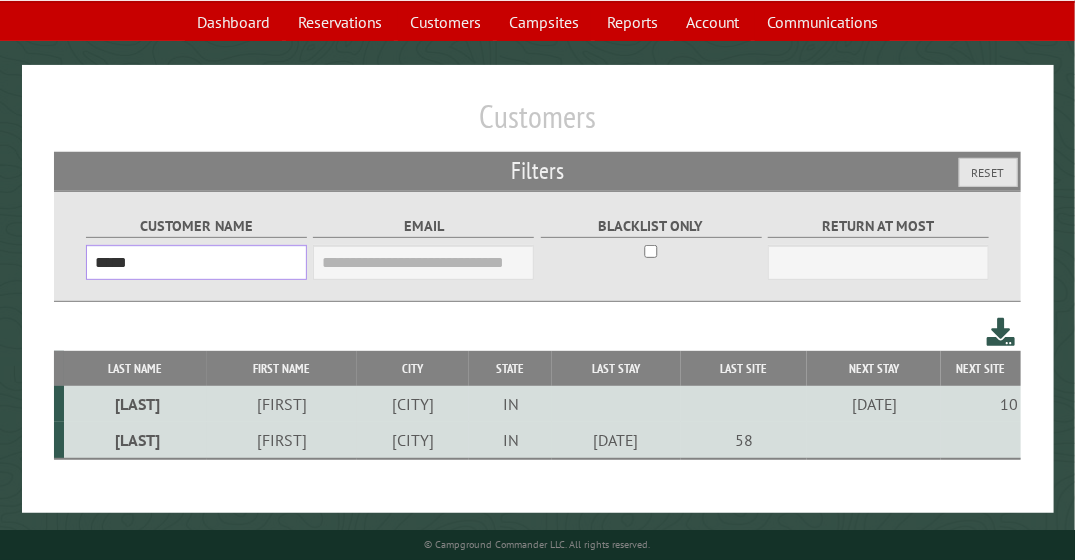 type on "*****" 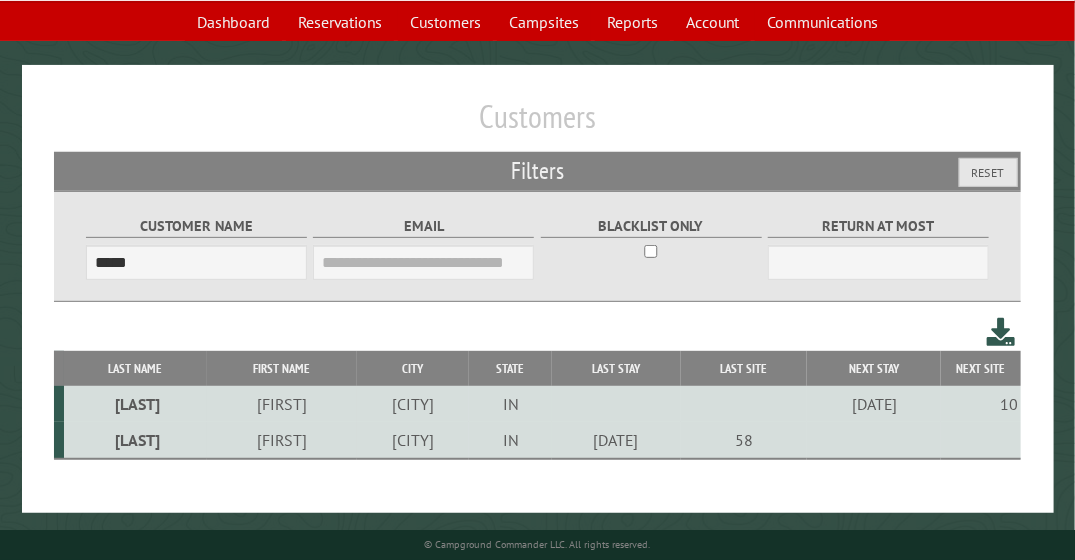 click on "INDIANAPOLIS" at bounding box center (413, 404) 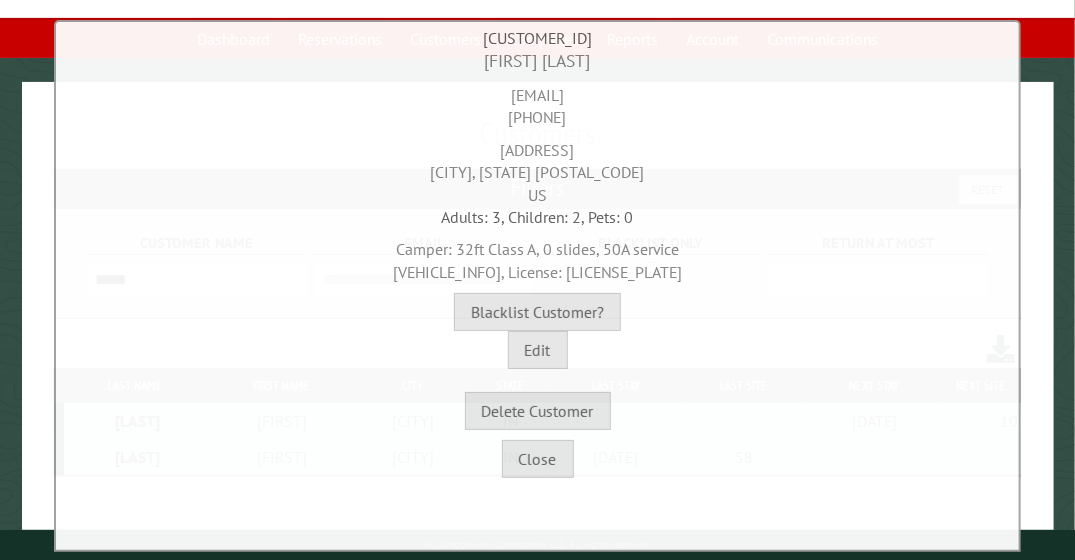 scroll, scrollTop: 134, scrollLeft: 0, axis: vertical 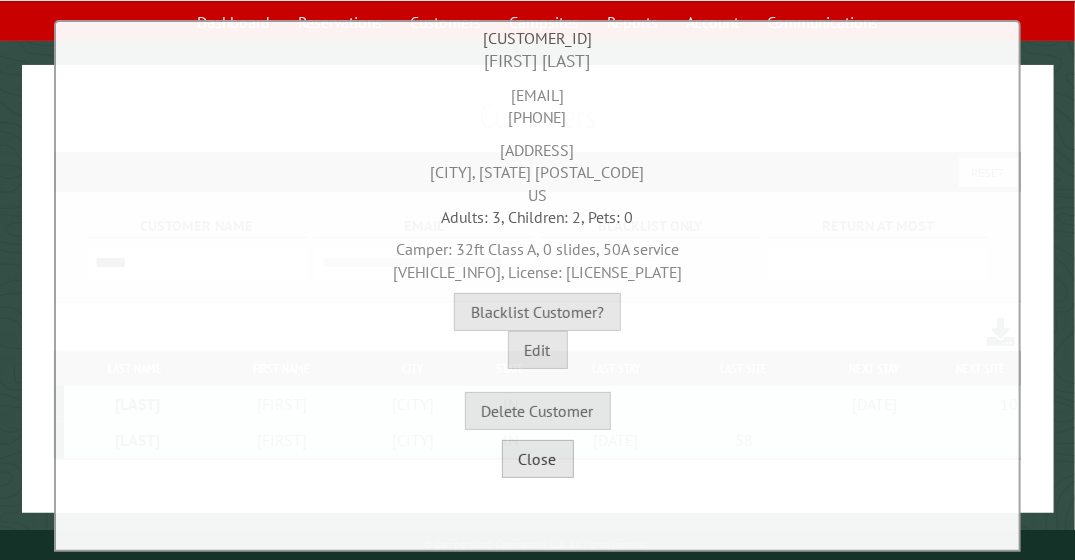 click on "Close" at bounding box center [538, 459] 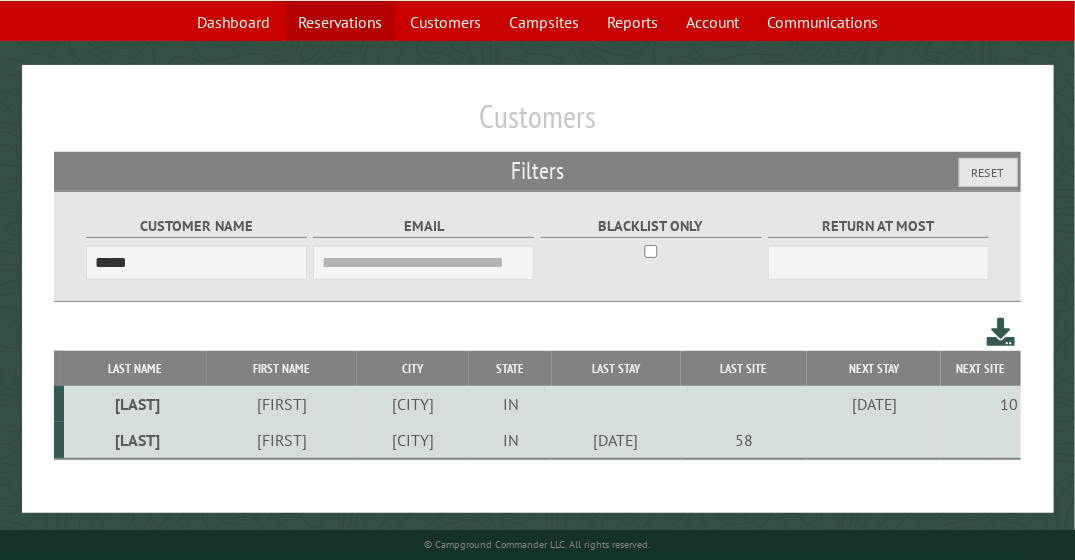 click on "Reservations" at bounding box center (340, 22) 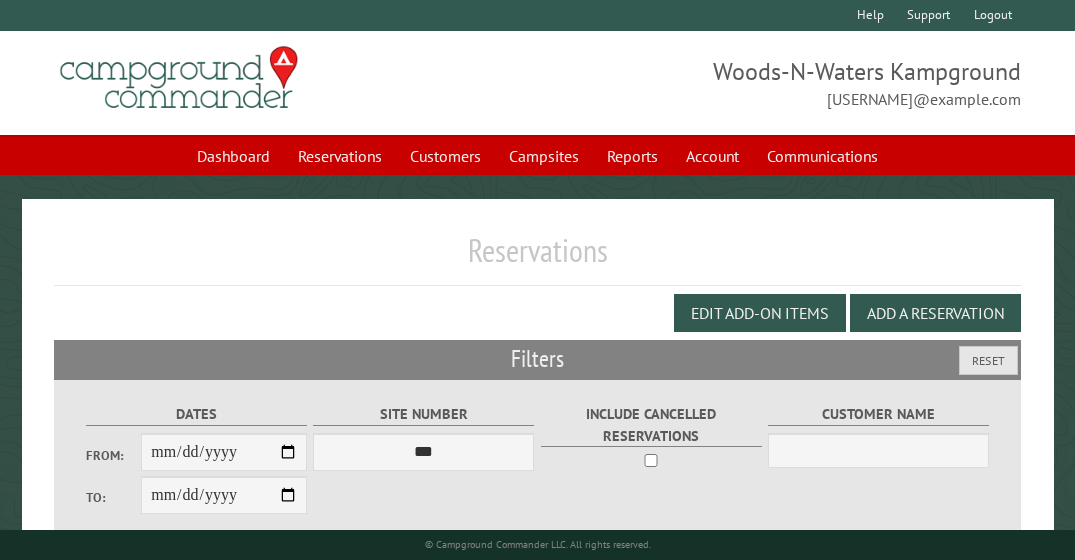 scroll, scrollTop: 0, scrollLeft: 0, axis: both 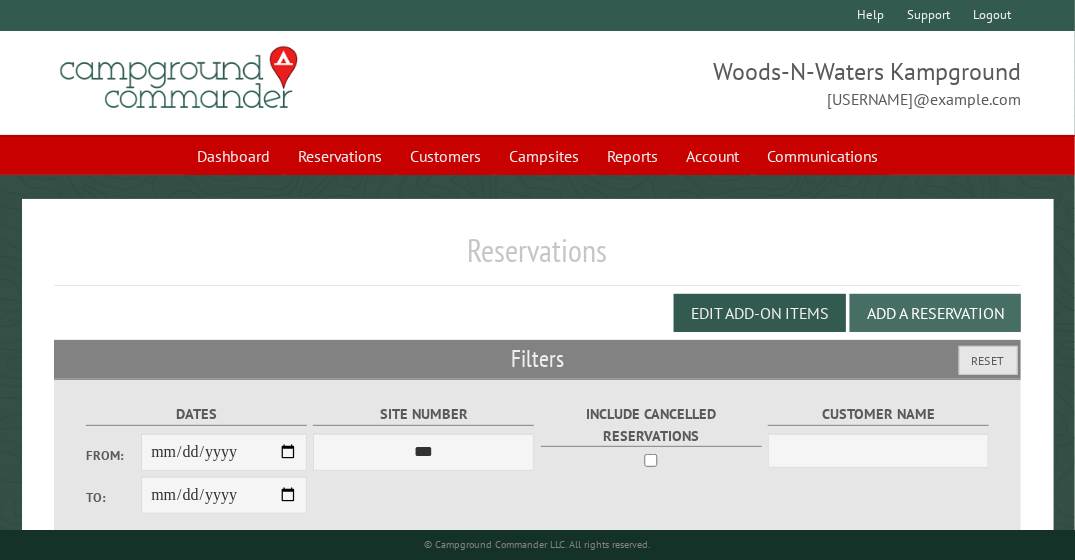 click on "Add a Reservation" at bounding box center (935, 313) 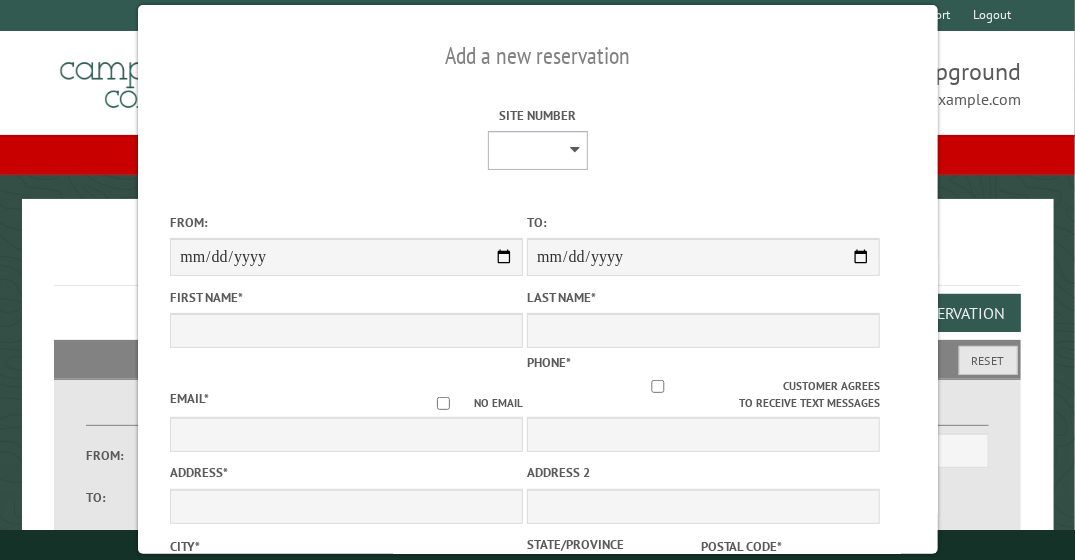 click on "* ** ** * * * * * * * * ** ** ** ** ** ** ** ** ** ** ** ** ** ** ** ** ** ** ** ** ** ** ** ** ** ** ** ** ** ** ** ** ** ** ** ** ** ** ** ** ** ** ** ** ** ** ** **** ** ** ** ** ** ** ** ** ** ** ** ** ** ** ** ** ** ** ** ** ** ** ** ** ** ** ** *** *** ***" at bounding box center (538, 150) 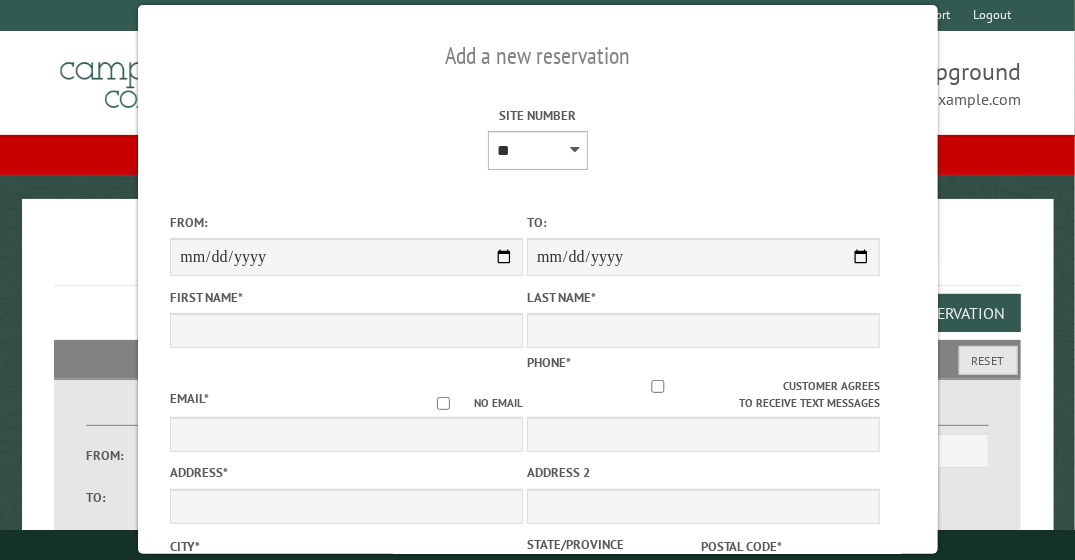 click on "* ** ** * * * * * * * * ** ** ** ** ** ** ** ** ** ** ** ** ** ** ** ** ** ** ** ** ** ** ** ** ** ** ** ** ** ** ** ** ** ** ** ** ** ** ** ** ** ** ** ** ** ** ** **** ** ** ** ** ** ** ** ** ** ** ** ** ** ** ** ** ** ** ** ** ** ** ** ** ** ** ** *** *** ***" at bounding box center (538, 150) 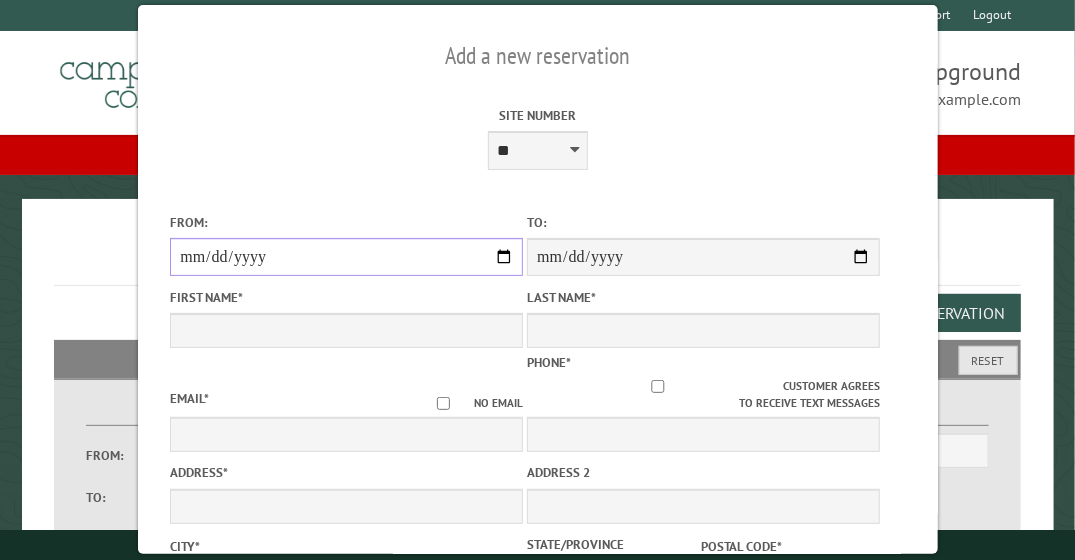 click on "From:" at bounding box center (346, 257) 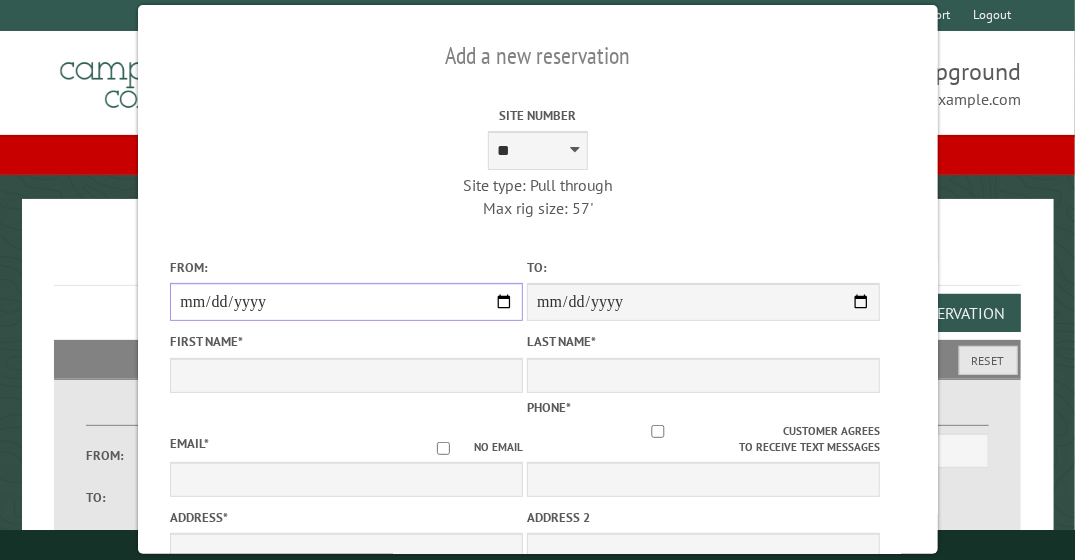 type on "*****" 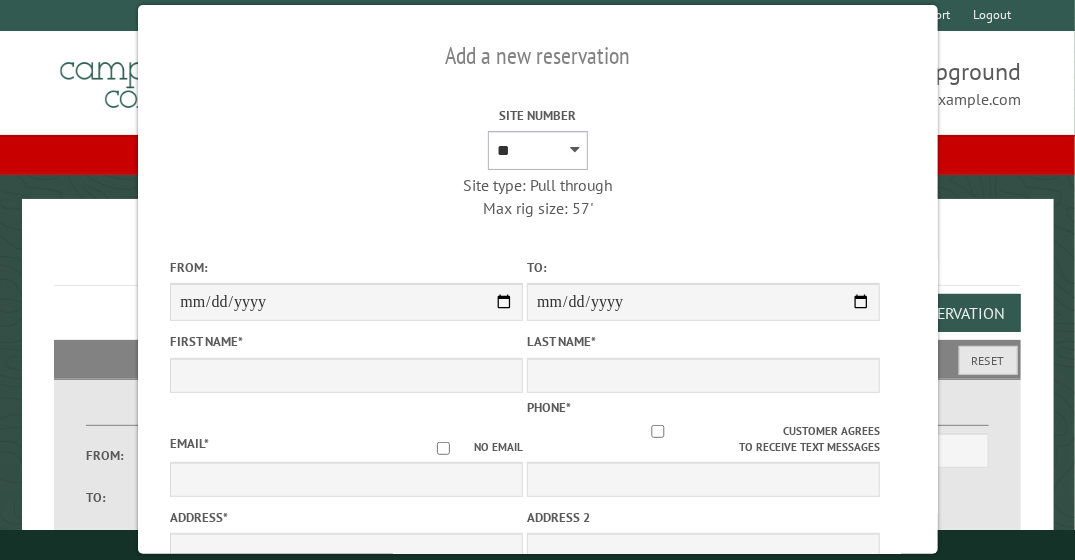 click on "* ** ** * * * * * * * * ** ** ** ** ** ** ** ** ** ** ** ** ** ** ** ** ** ** ** ** ** ** ** ** ** ** ** ** ** ** ** ** ** ** ** ** ** ** ** ** ** ** ** ** ** ** ** **** ** ** ** ** ** ** ** ** ** ** ** ** ** ** ** ** ** ** ** ** ** ** ** ** ** ** ** *** *** ***" at bounding box center [538, 150] 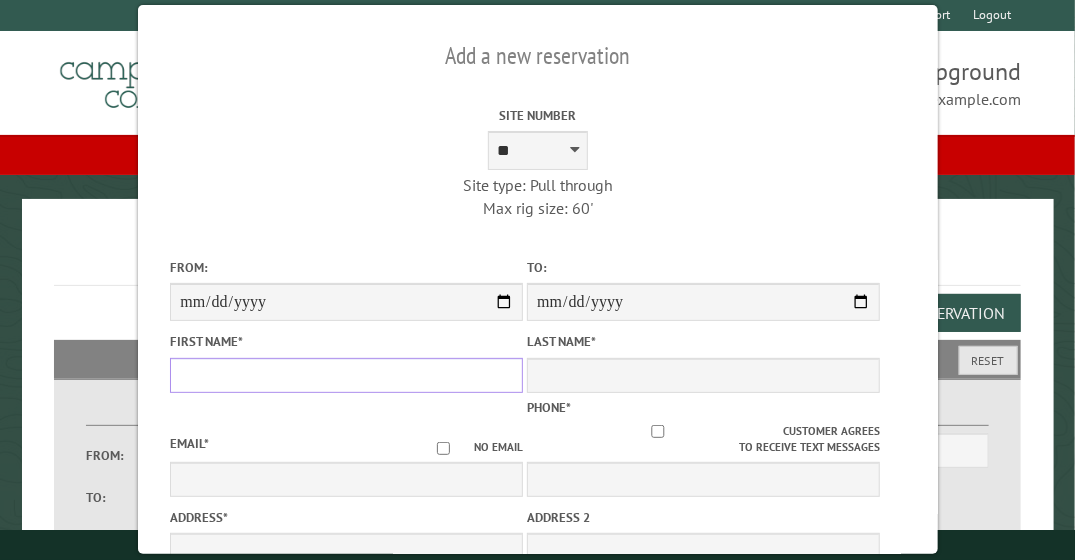 click on "First Name *" at bounding box center (346, 375) 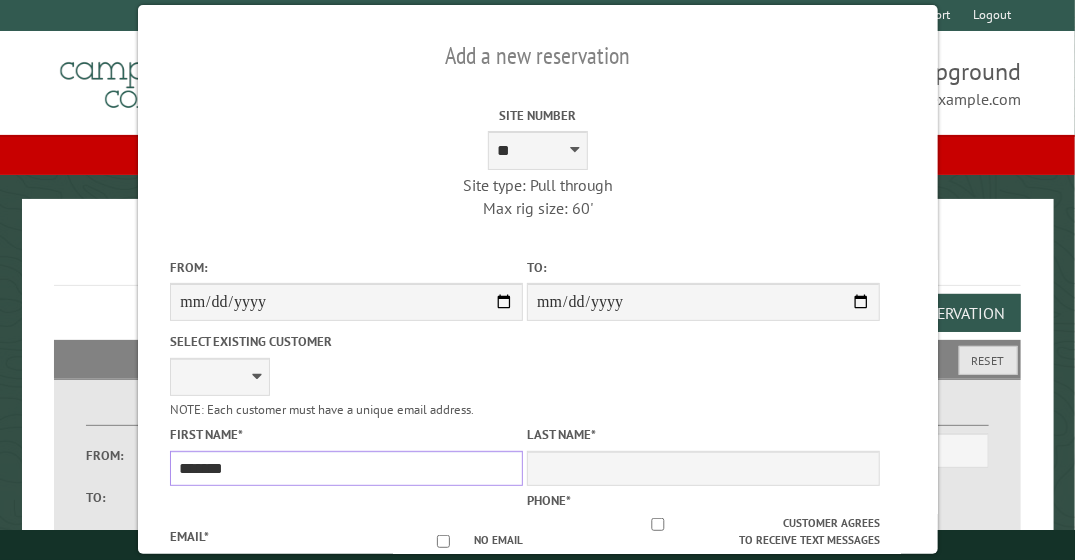 type on "*******" 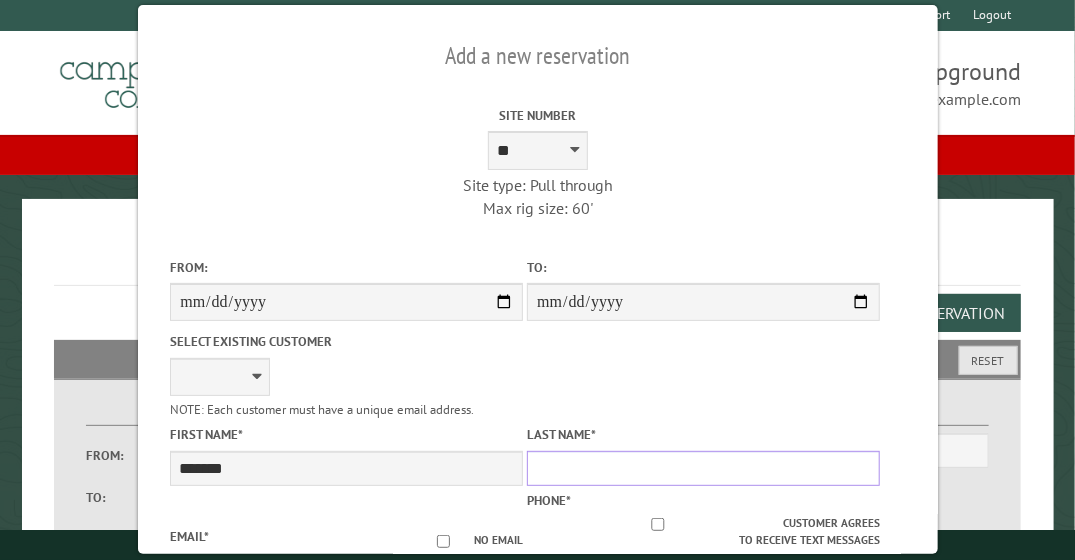 click on "Last Name *" at bounding box center (703, 468) 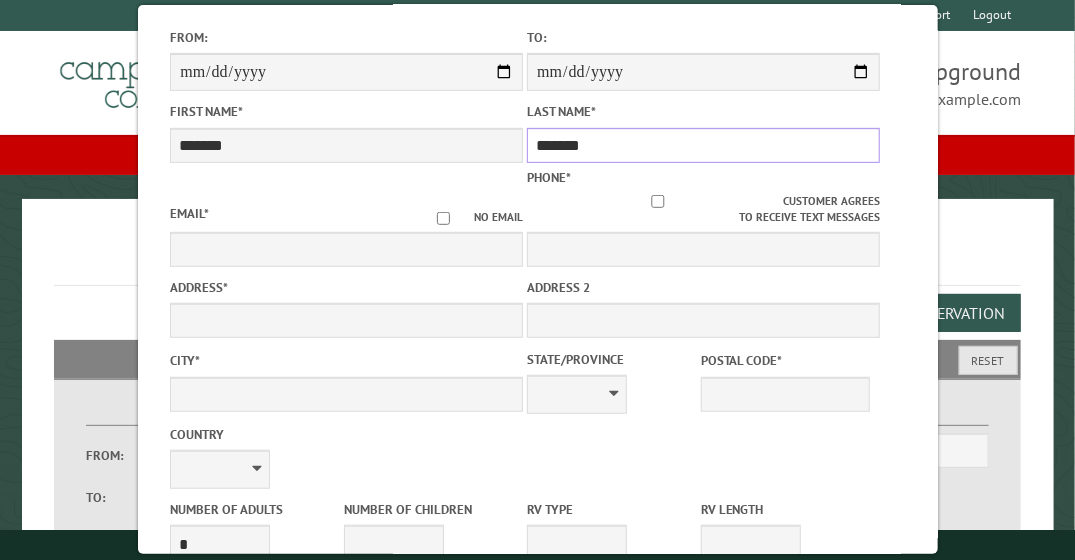 scroll, scrollTop: 233, scrollLeft: 0, axis: vertical 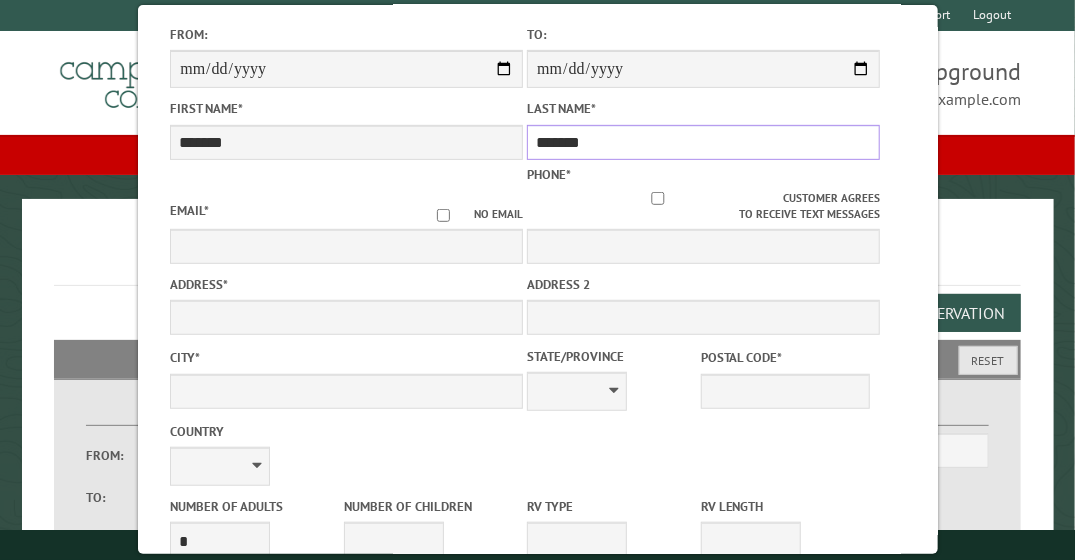 type on "*******" 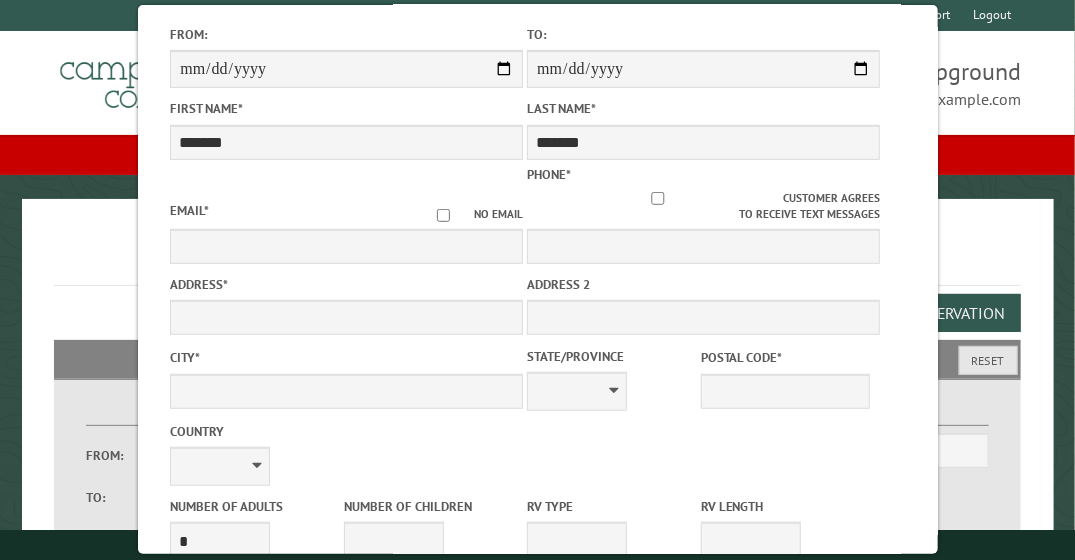 click on "First Name *
*******
Last Name *
*******
Email *
No email
Phone *
Customer agrees to receive text messages
Address *
Address 2
City *
State/Province
** ** ** ** ** ** ** ** ** ** ** ** ** ** ** ** ** ** ** ** ** ** ** ** ** ** ** ** ** ** ** ** ** ** ** ** ** ** ** ** ** ** ** ** ** ** ** ** ** ** ** ** ** ** ** ** ** ** ** ** ** ** ** **
Postal Code *" at bounding box center [538, 291] 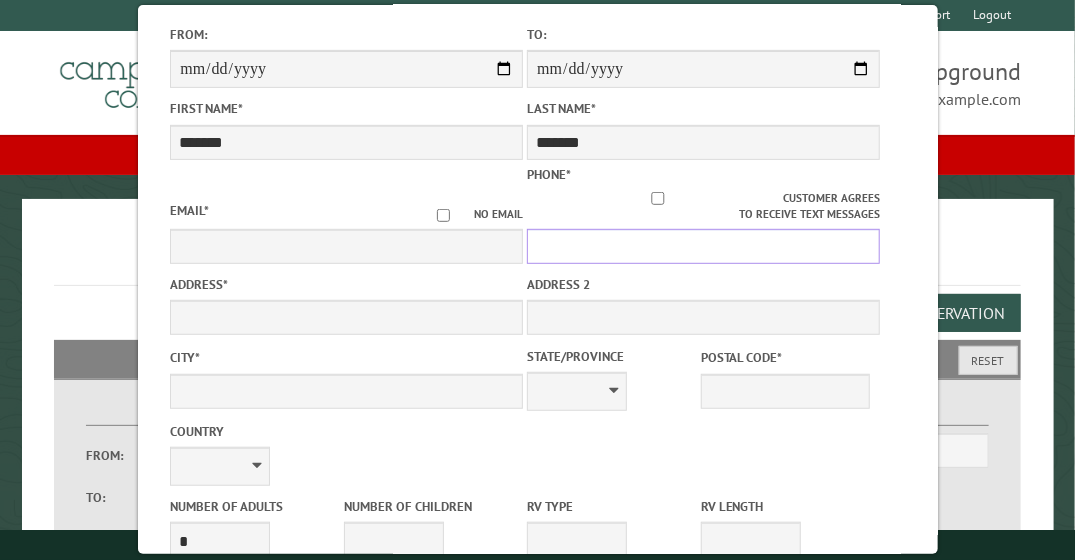 click on "Phone *" at bounding box center [703, 246] 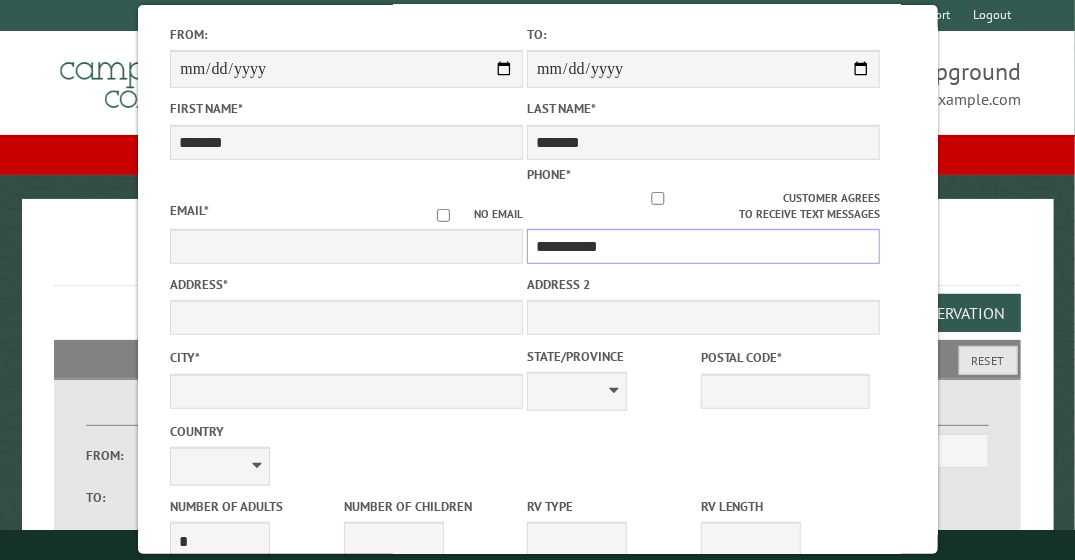type on "**********" 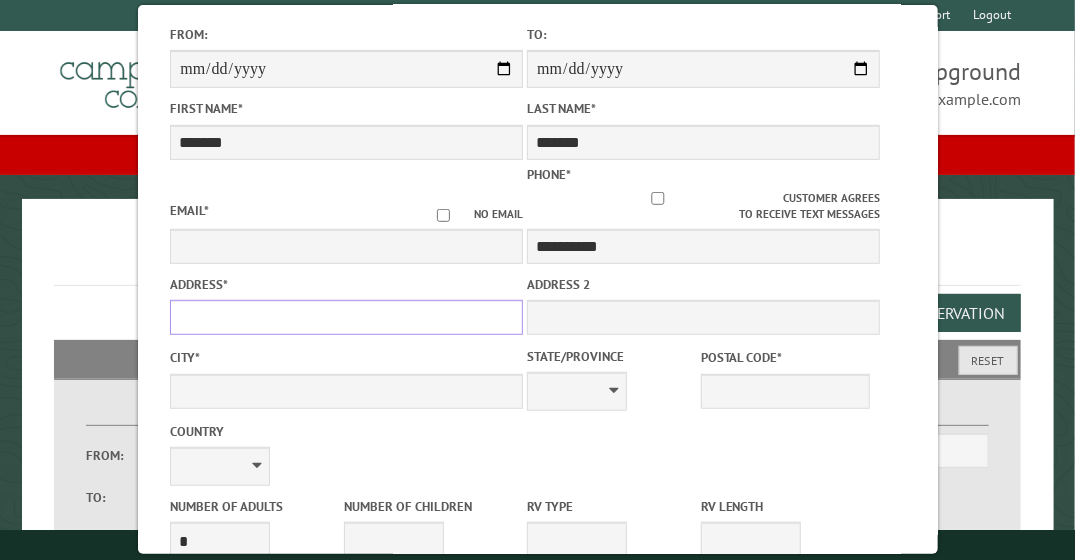 click on "Address *" at bounding box center (346, 317) 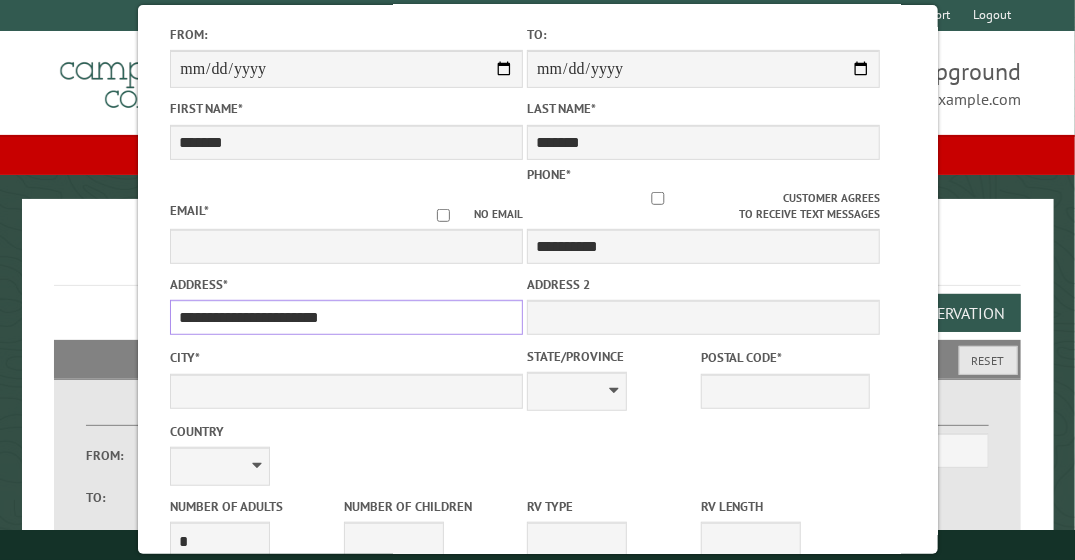 type on "**********" 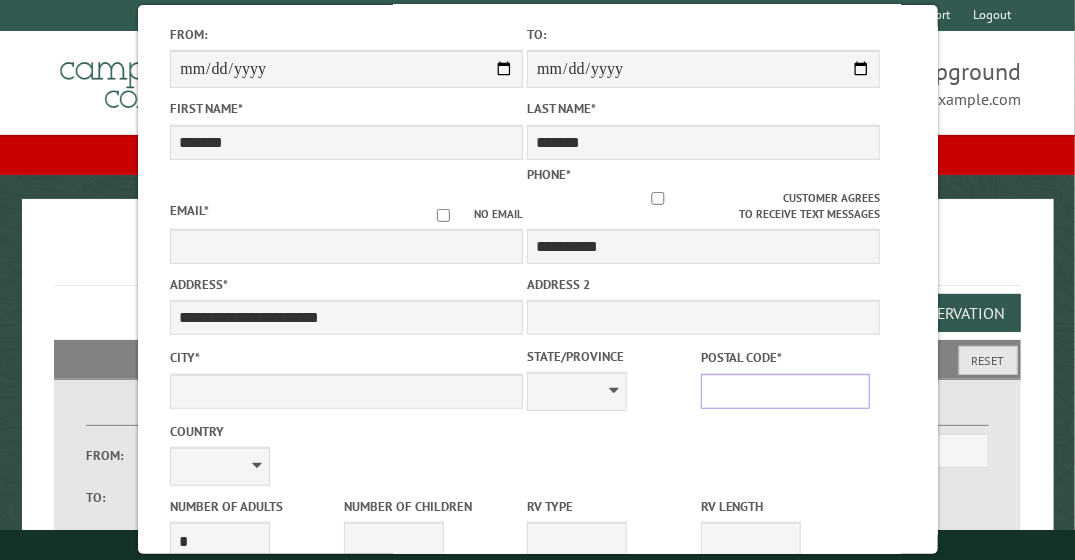 click on "Postal Code *" at bounding box center [784, 391] 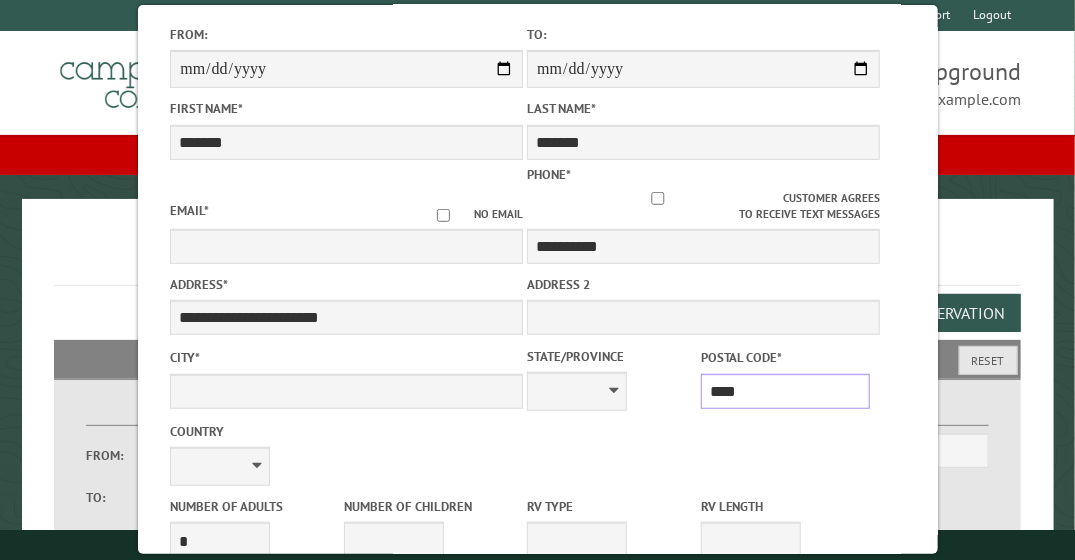 type on "*****" 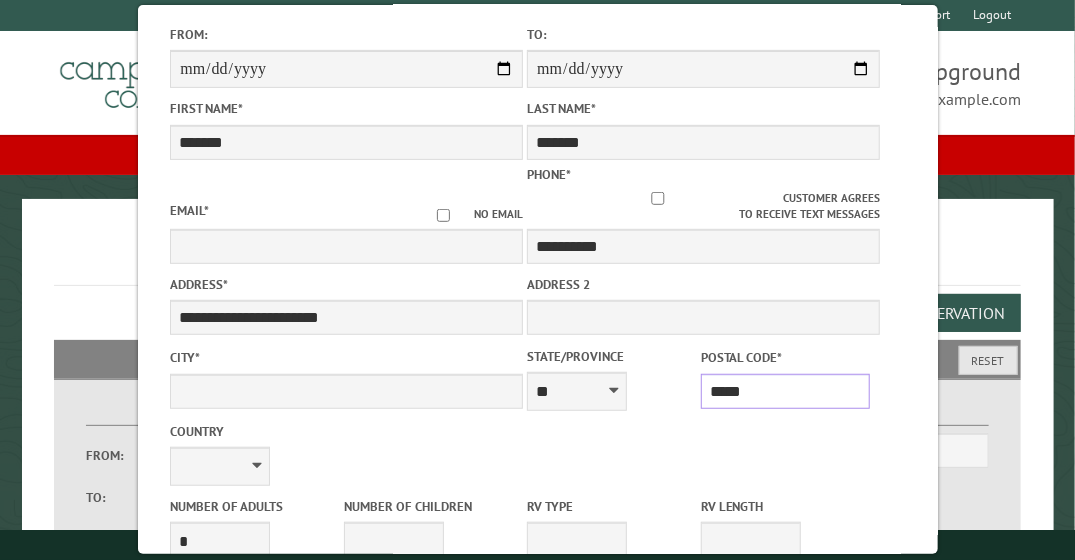 type on "**********" 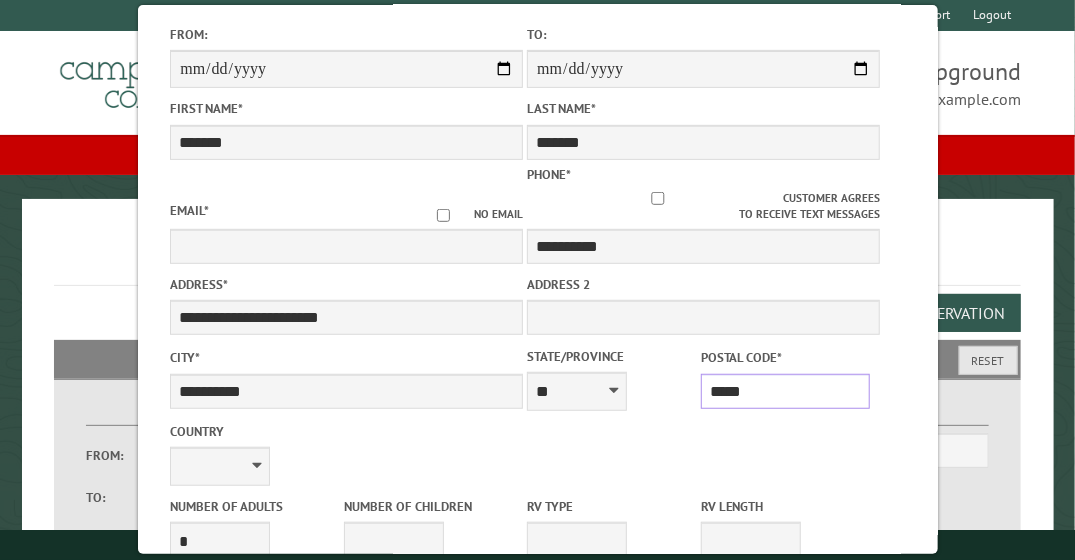 type on "*****" 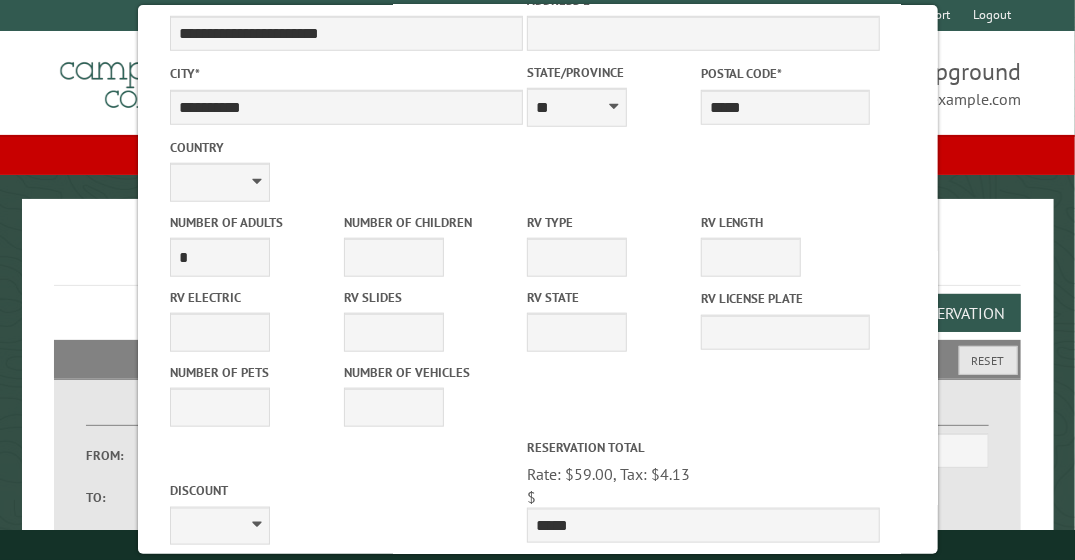 scroll, scrollTop: 518, scrollLeft: 0, axis: vertical 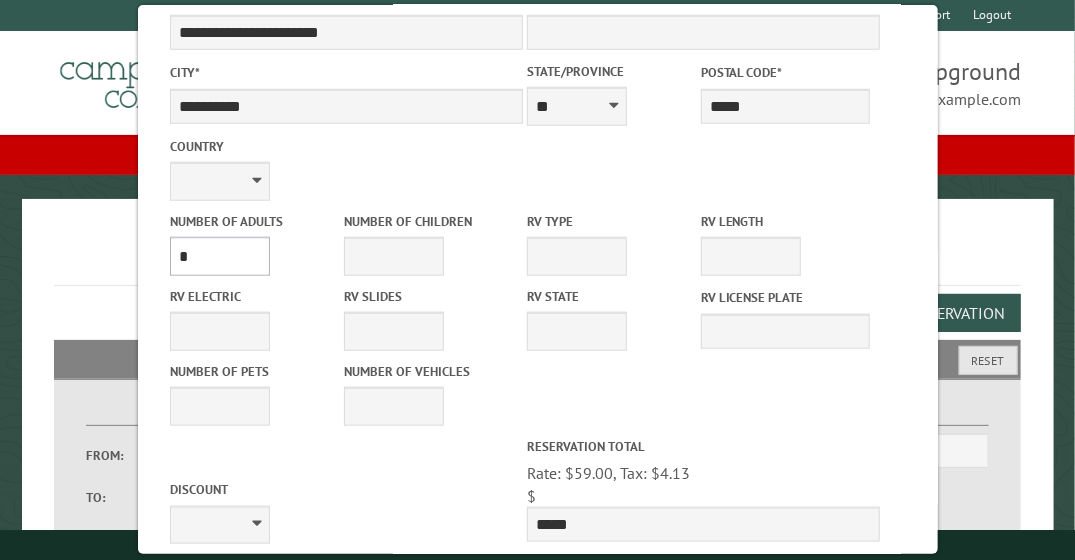 click on "* * * * * * * * * * **" at bounding box center (220, 256) 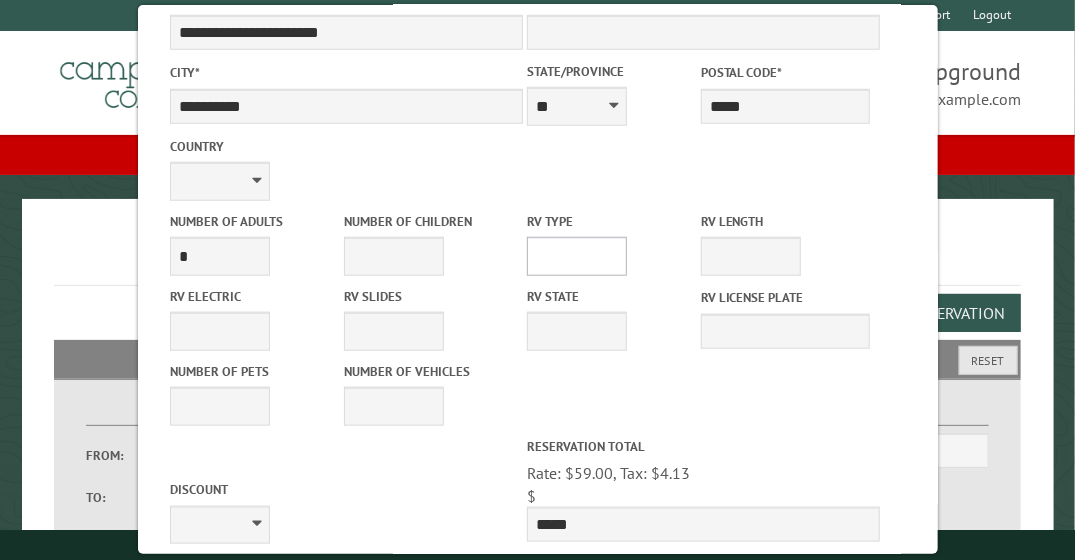 click on "**********" at bounding box center (577, 256) 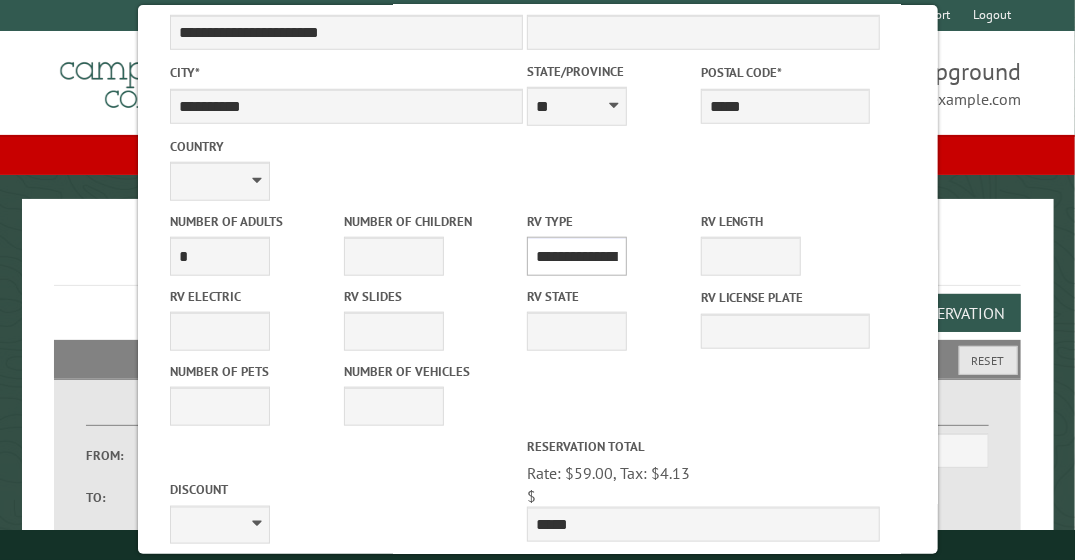 click on "**********" at bounding box center (577, 256) 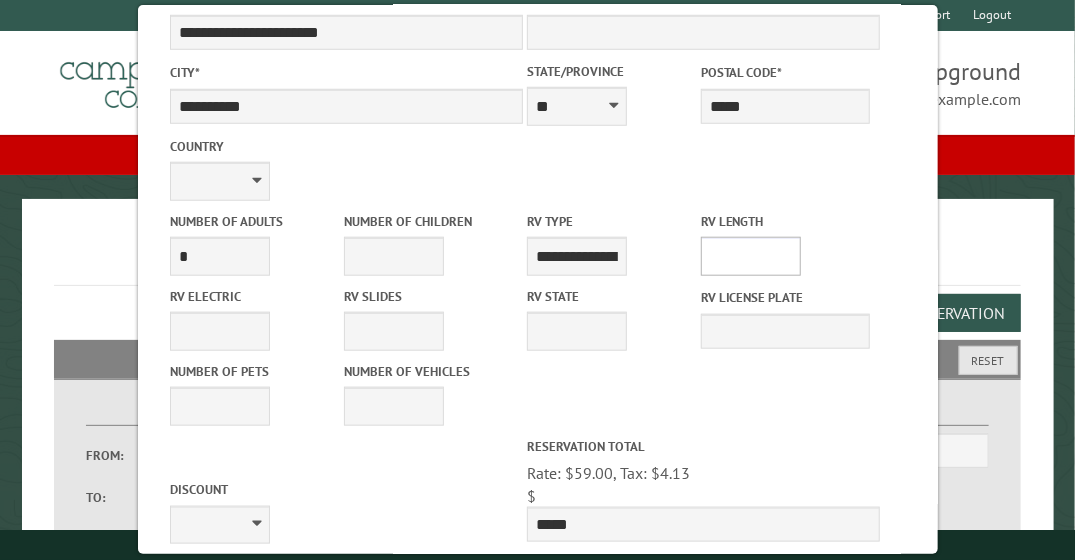 click on "* ** ** ** ** ** ** ** ** ** ** **" at bounding box center [750, 256] 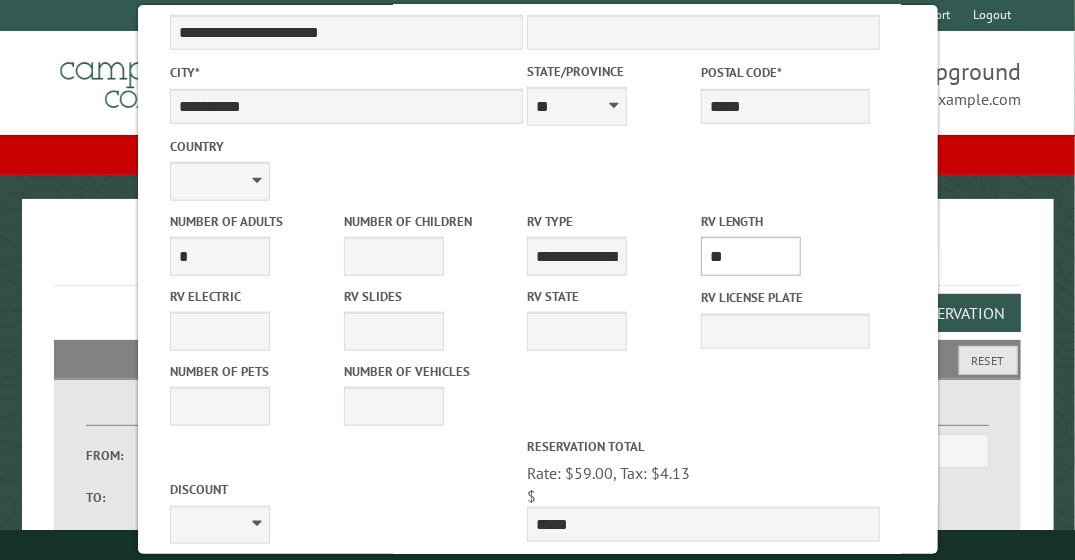 click on "* ** ** ** ** ** ** ** ** ** ** **" at bounding box center (750, 256) 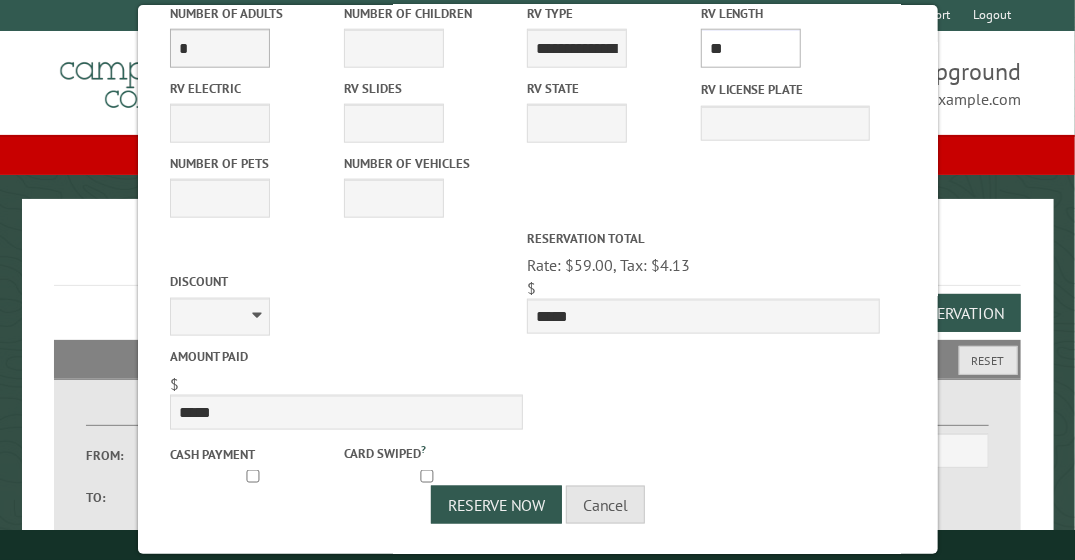 scroll, scrollTop: 731, scrollLeft: 0, axis: vertical 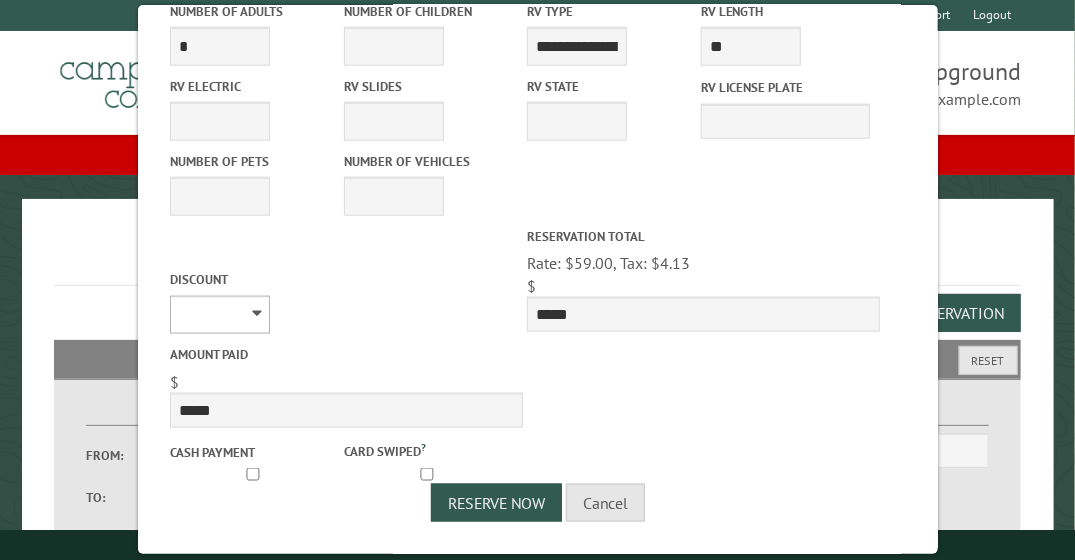 click on "**********" at bounding box center [220, 315] 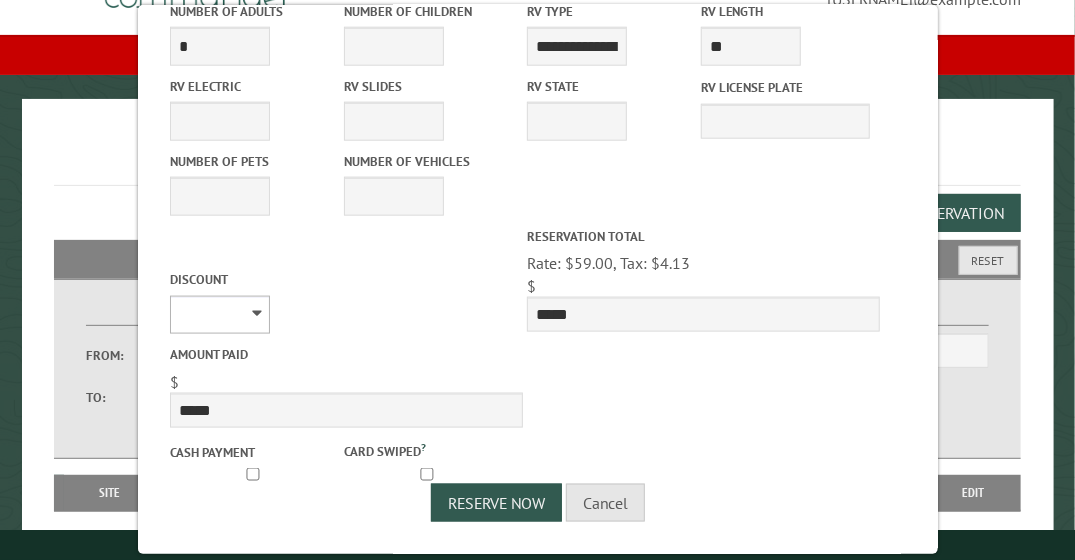 scroll, scrollTop: 102, scrollLeft: 0, axis: vertical 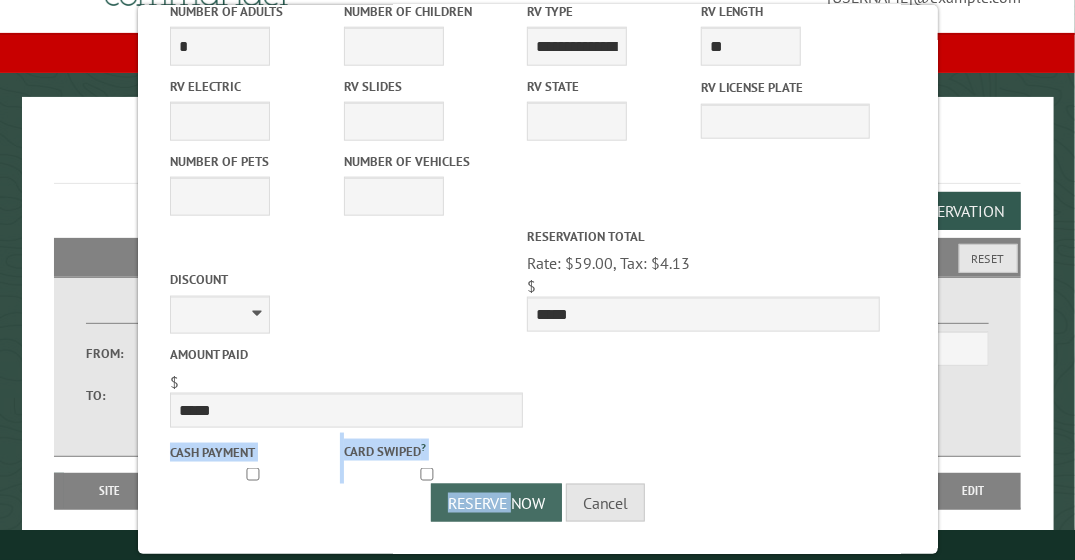 drag, startPoint x: 632, startPoint y: 421, endPoint x: 509, endPoint y: 491, distance: 141.52385 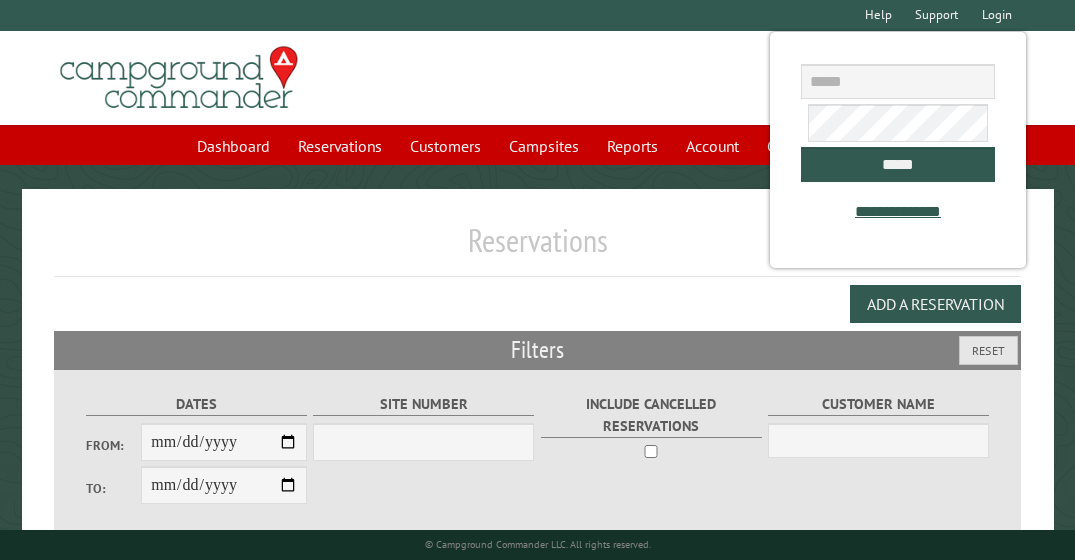 scroll, scrollTop: 0, scrollLeft: 0, axis: both 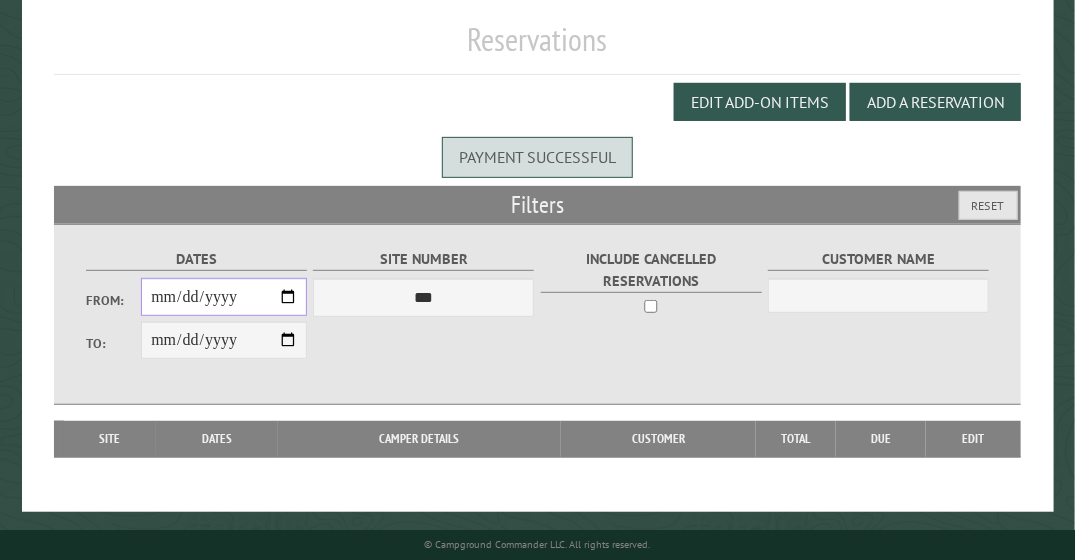 click on "From:" at bounding box center (224, 297) 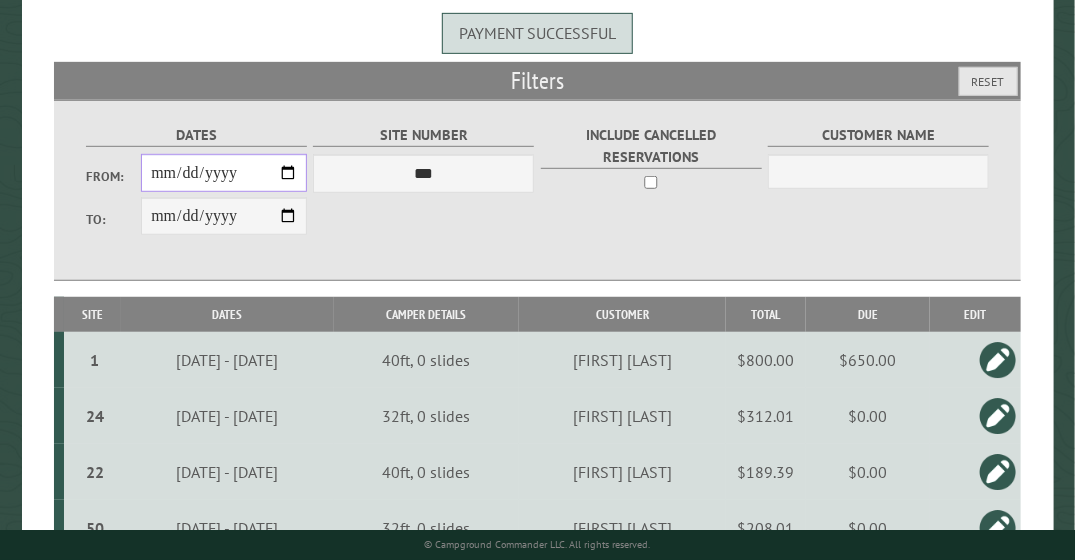 scroll, scrollTop: 326, scrollLeft: 0, axis: vertical 